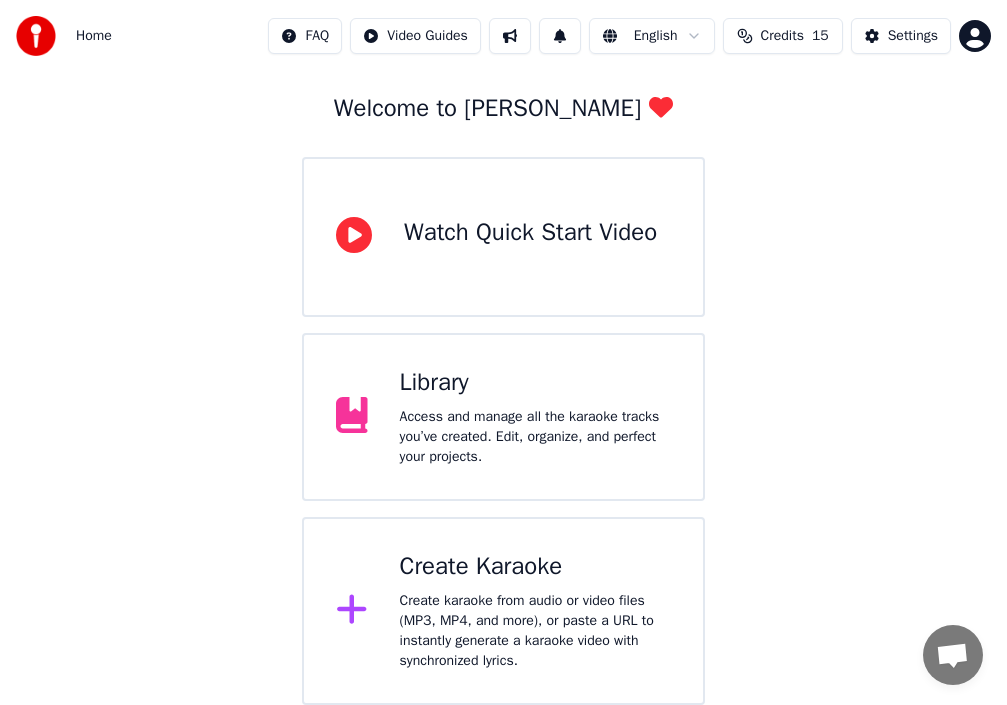 click 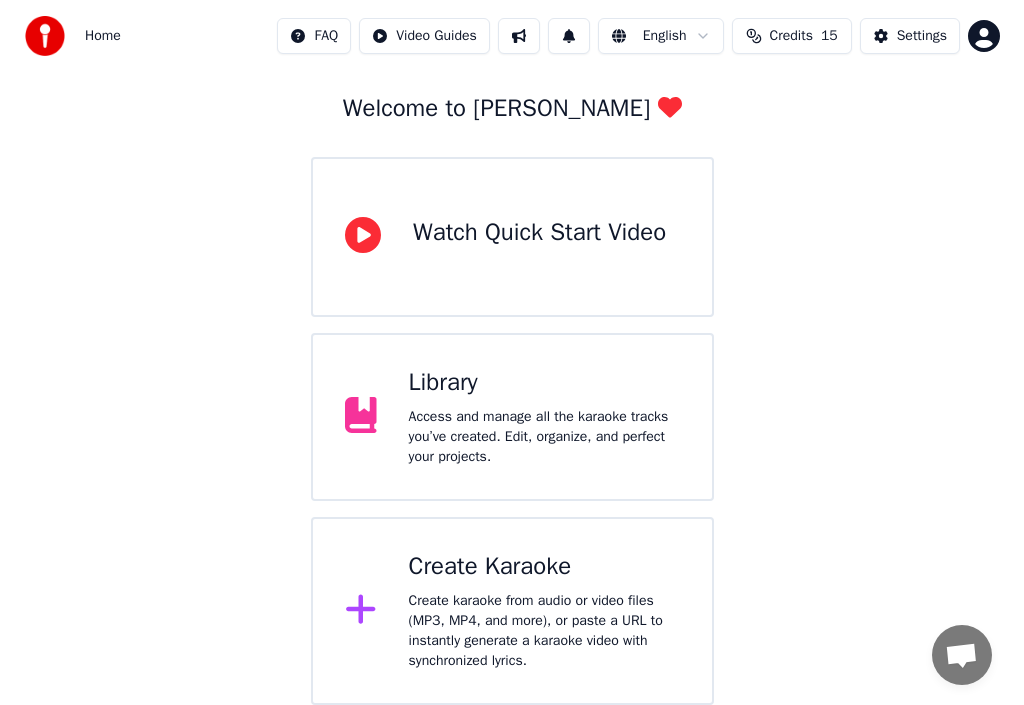 scroll, scrollTop: 99, scrollLeft: 0, axis: vertical 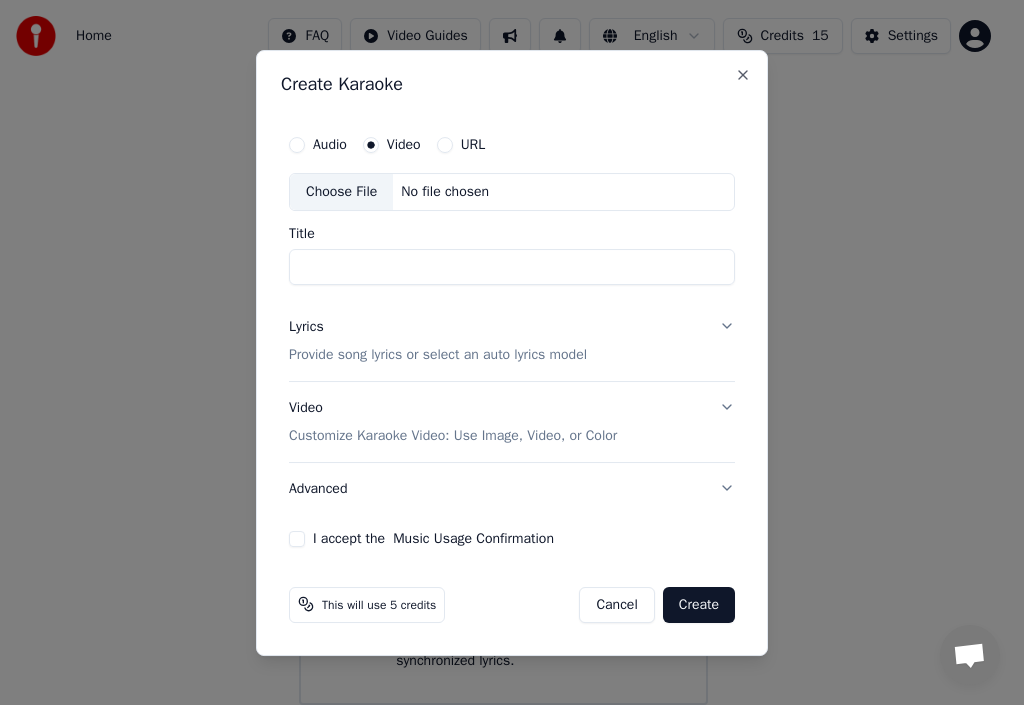 click on "Choose File" at bounding box center [341, 192] 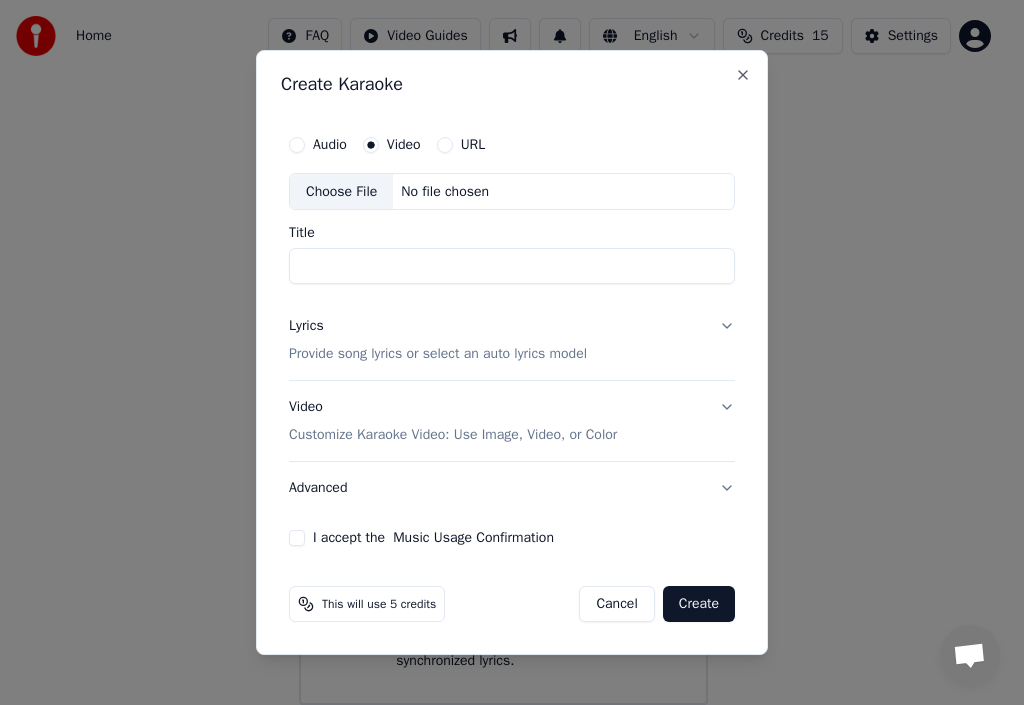 click on "Audio" at bounding box center [330, 145] 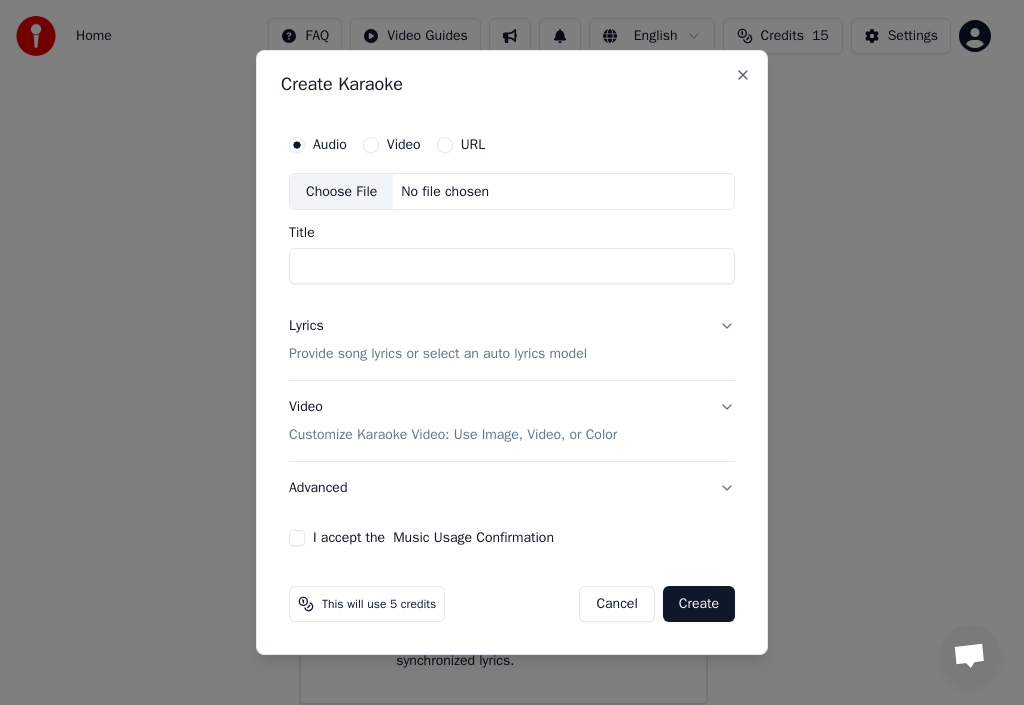 click on "Choose File" at bounding box center [341, 192] 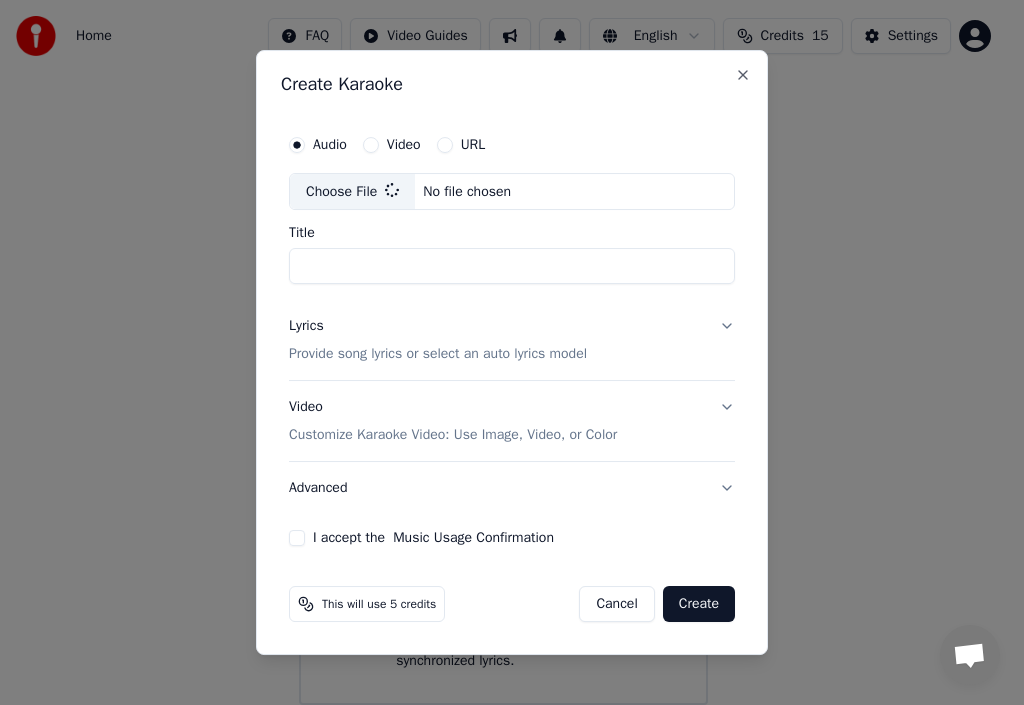 type on "**********" 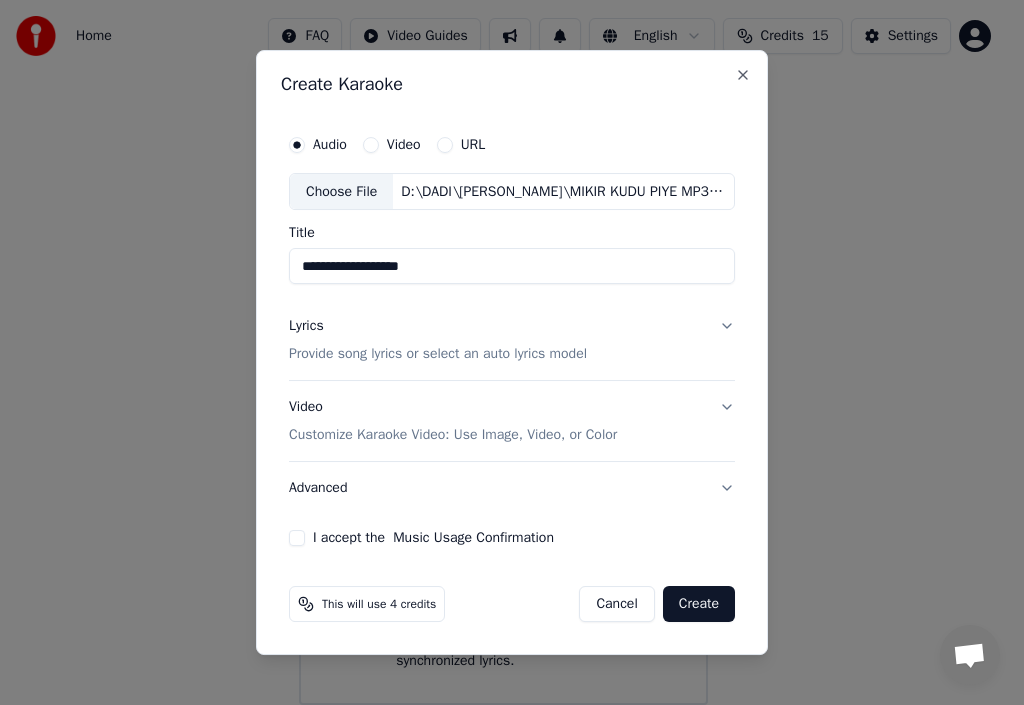 click on "Provide song lyrics or select an auto lyrics model" at bounding box center (438, 355) 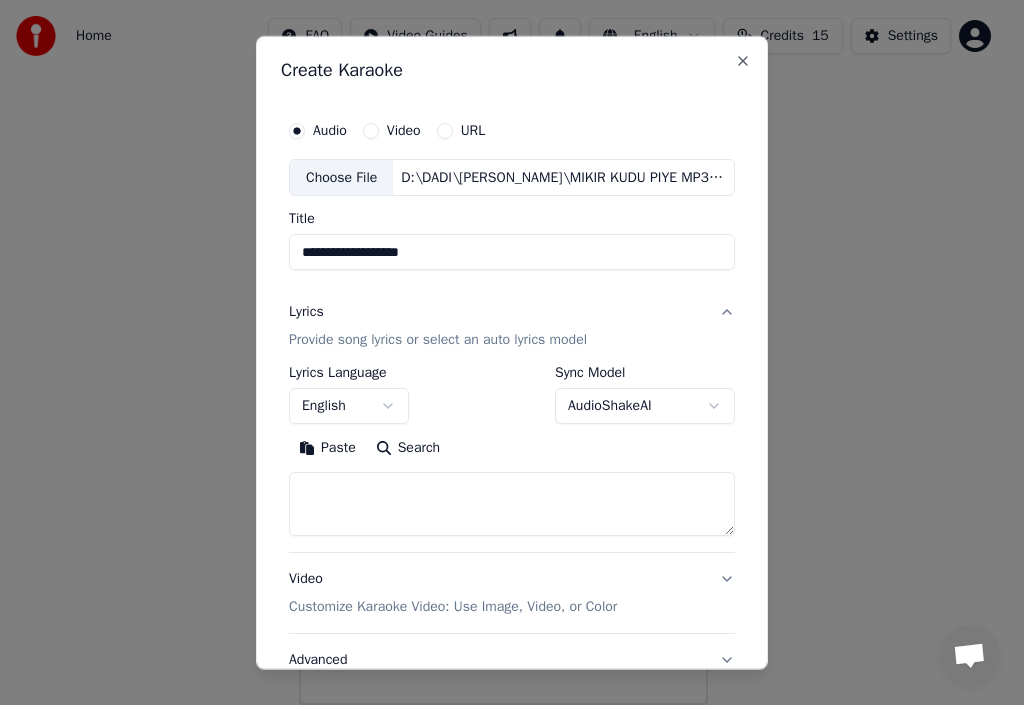 click on "Paste" at bounding box center [327, 448] 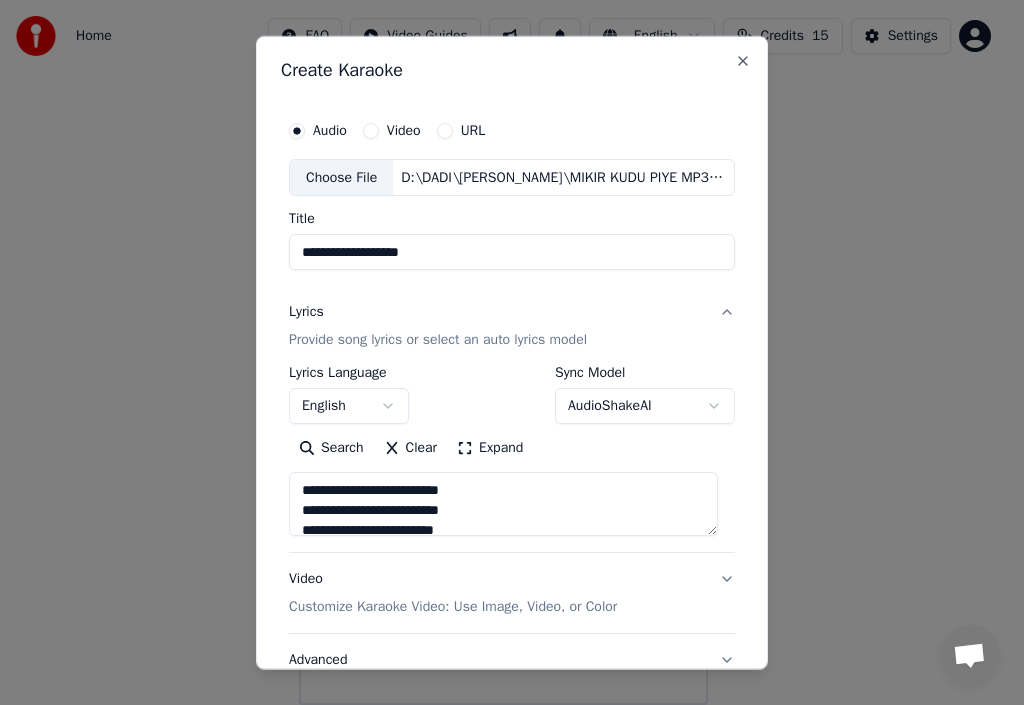 type on "**********" 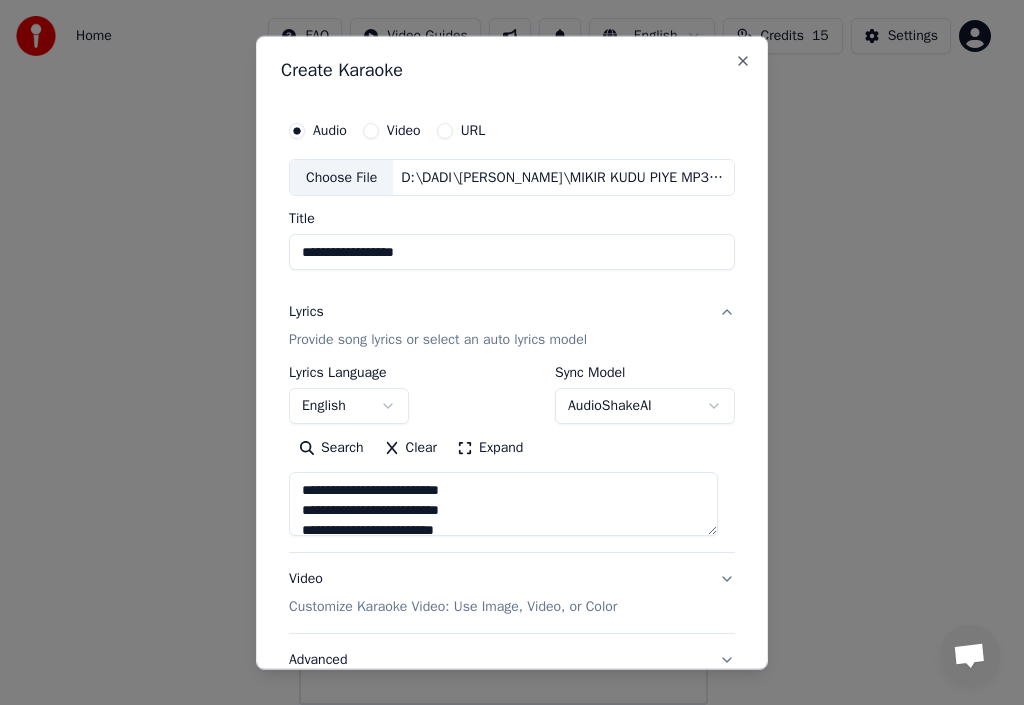 type on "**********" 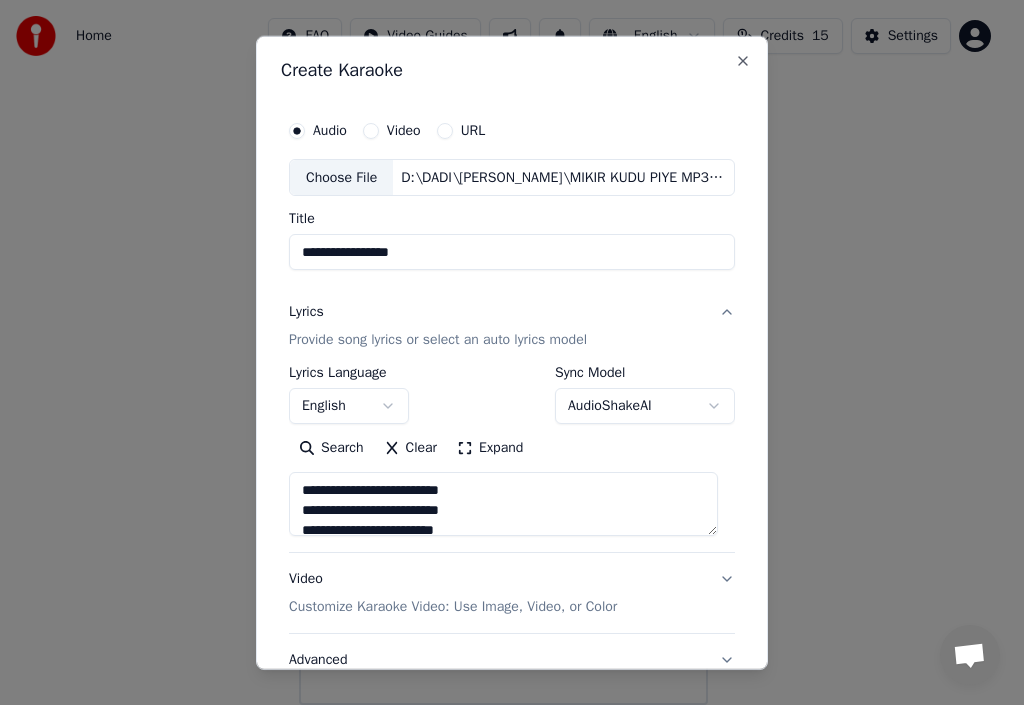 type on "**********" 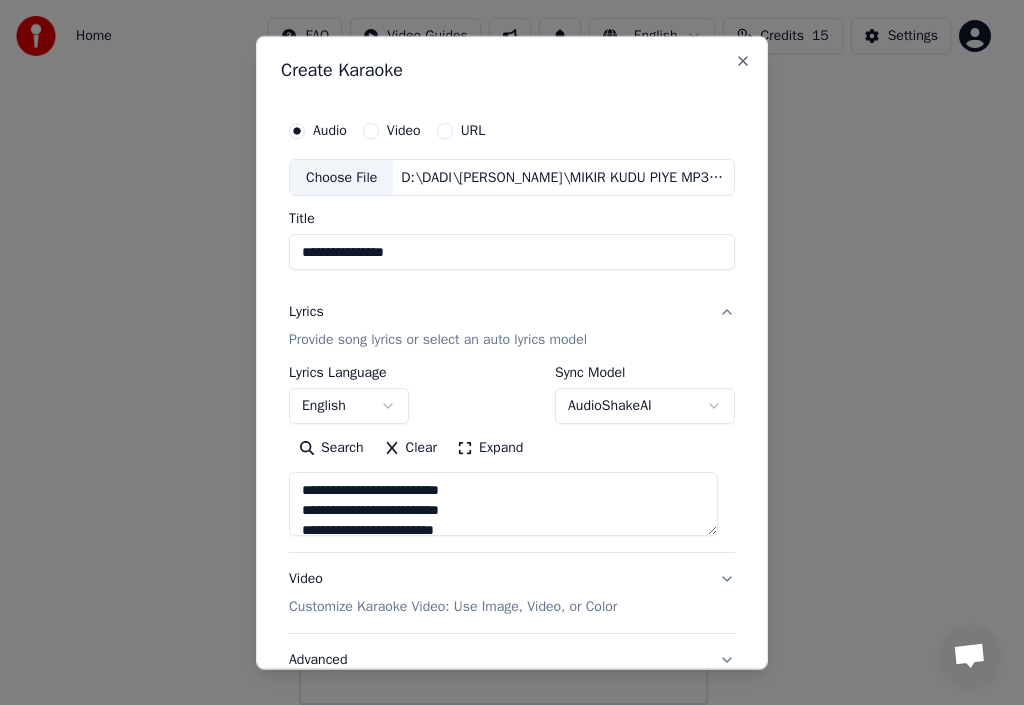type on "**********" 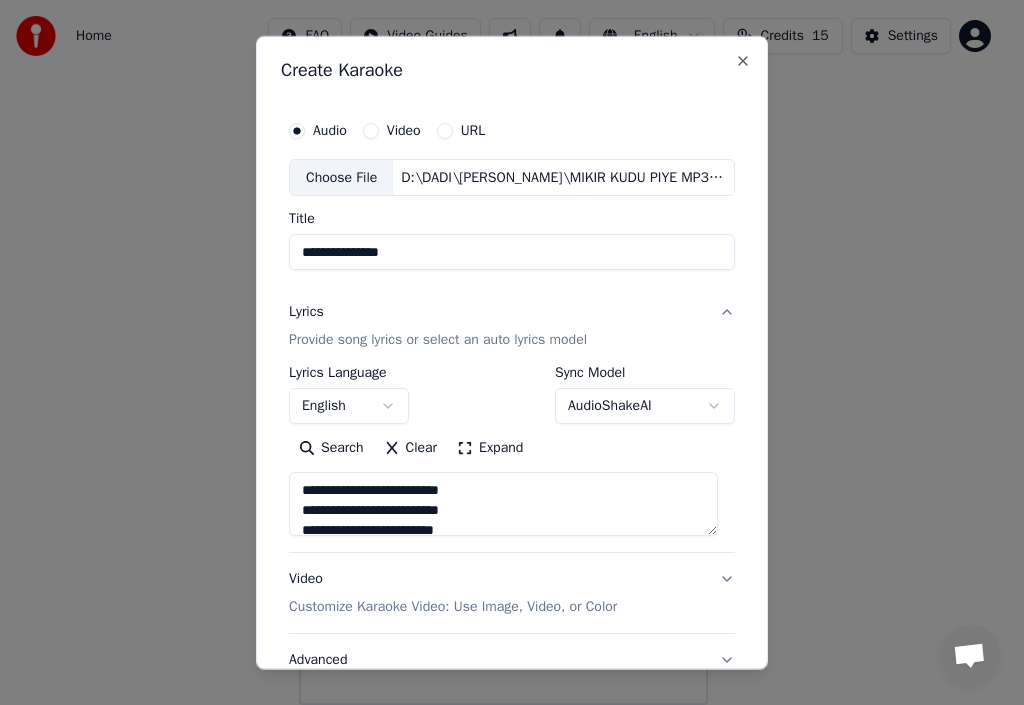 type on "**********" 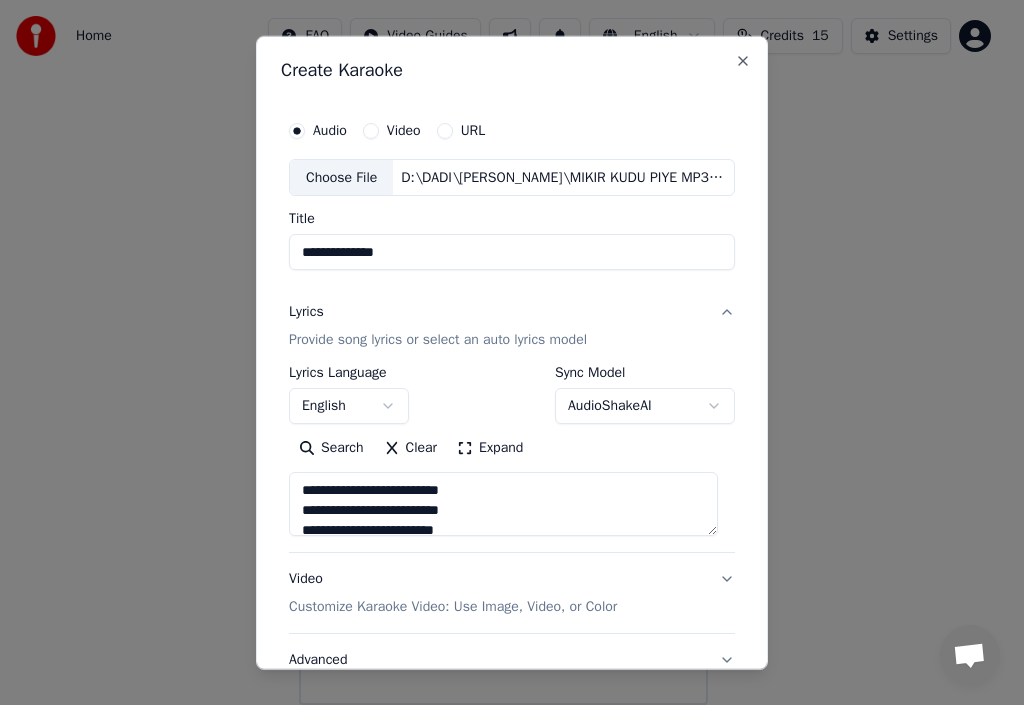type on "**********" 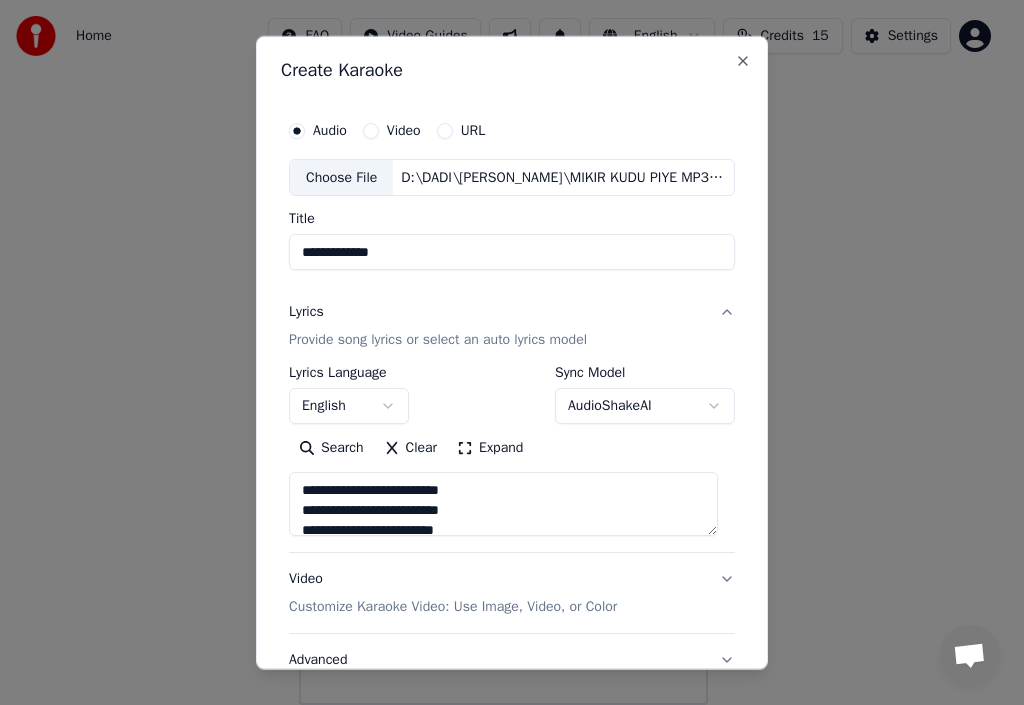 type on "**********" 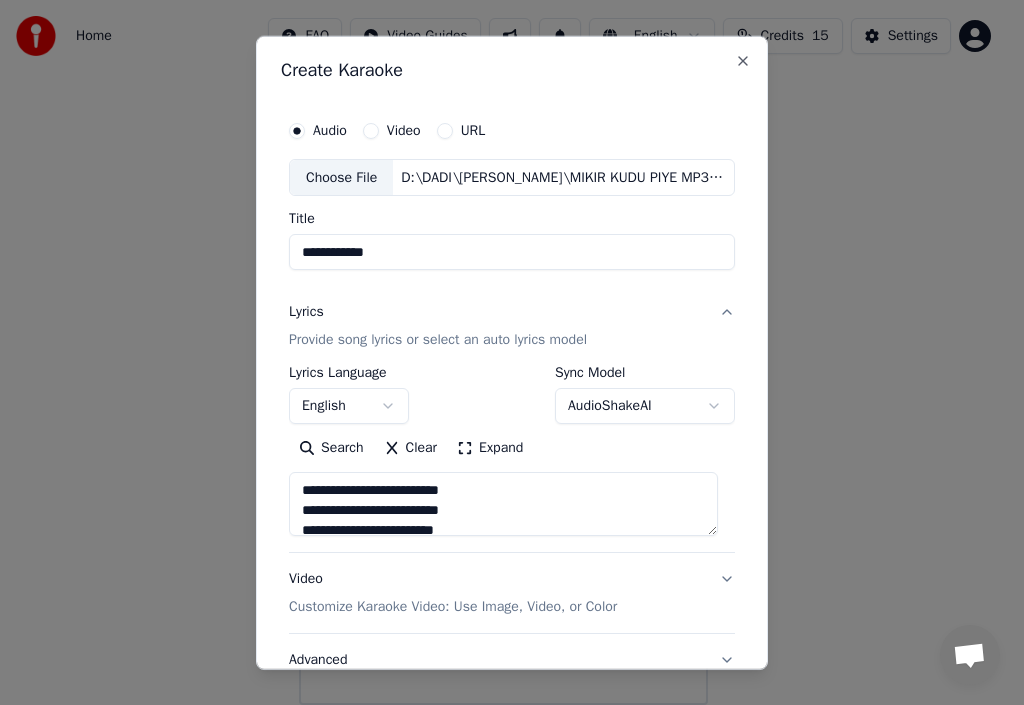 type on "**********" 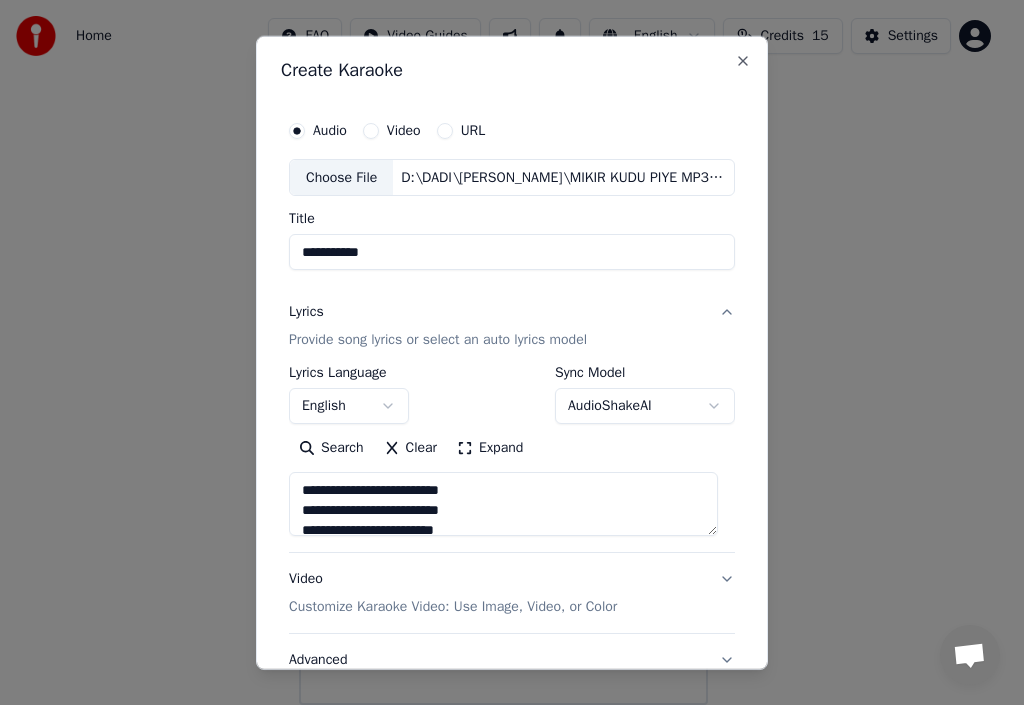 type on "**********" 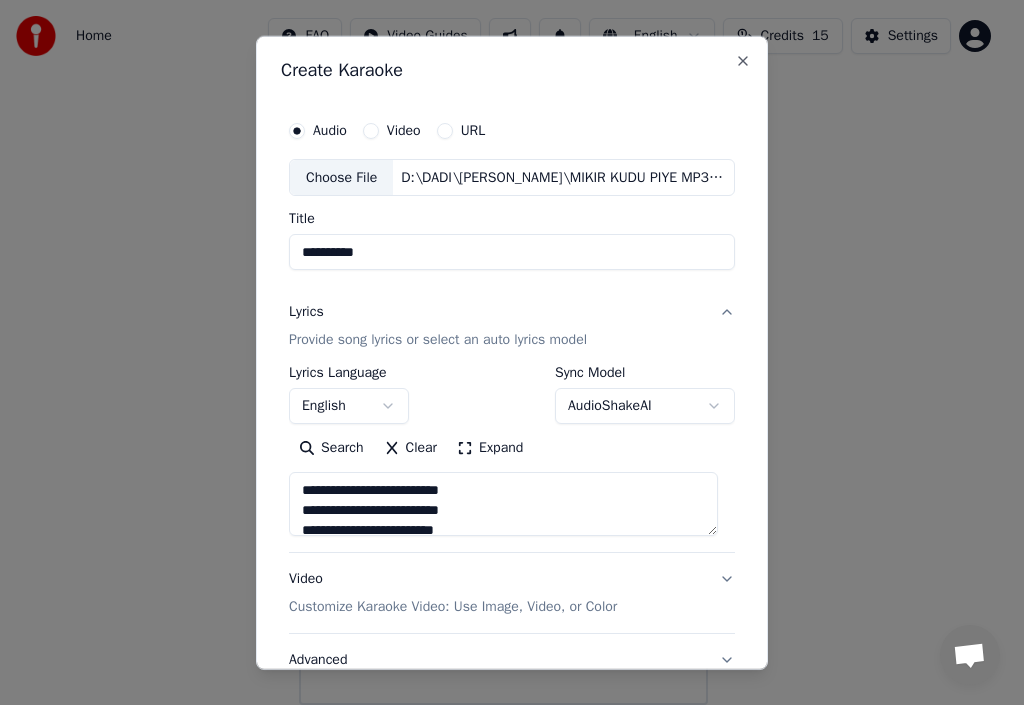 type on "*********" 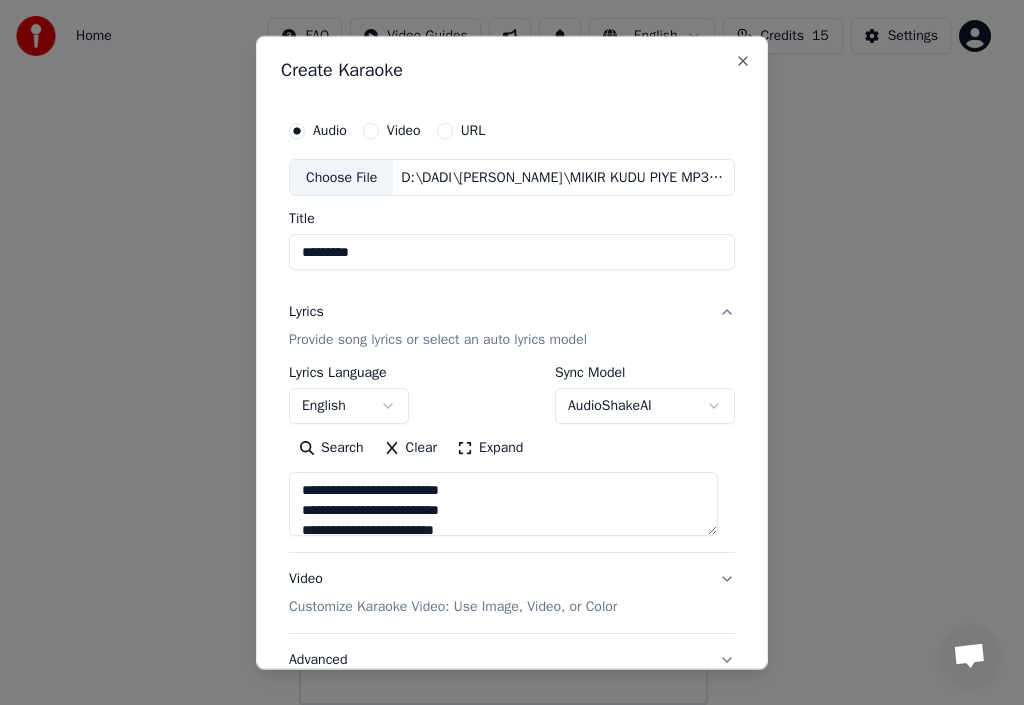 type on "**********" 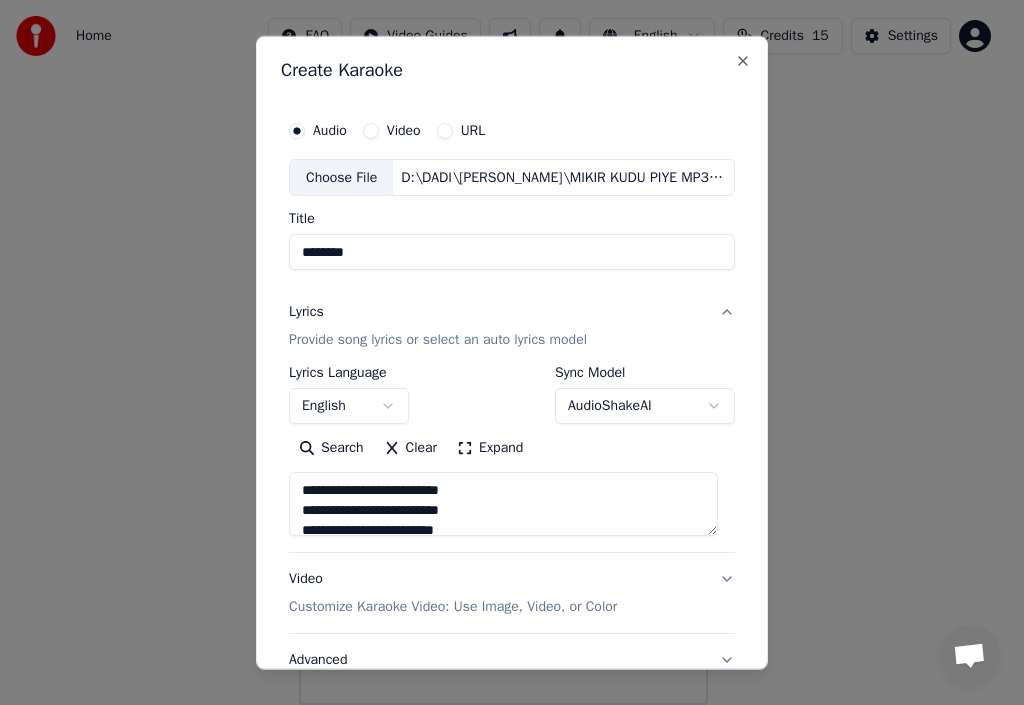 type on "*******" 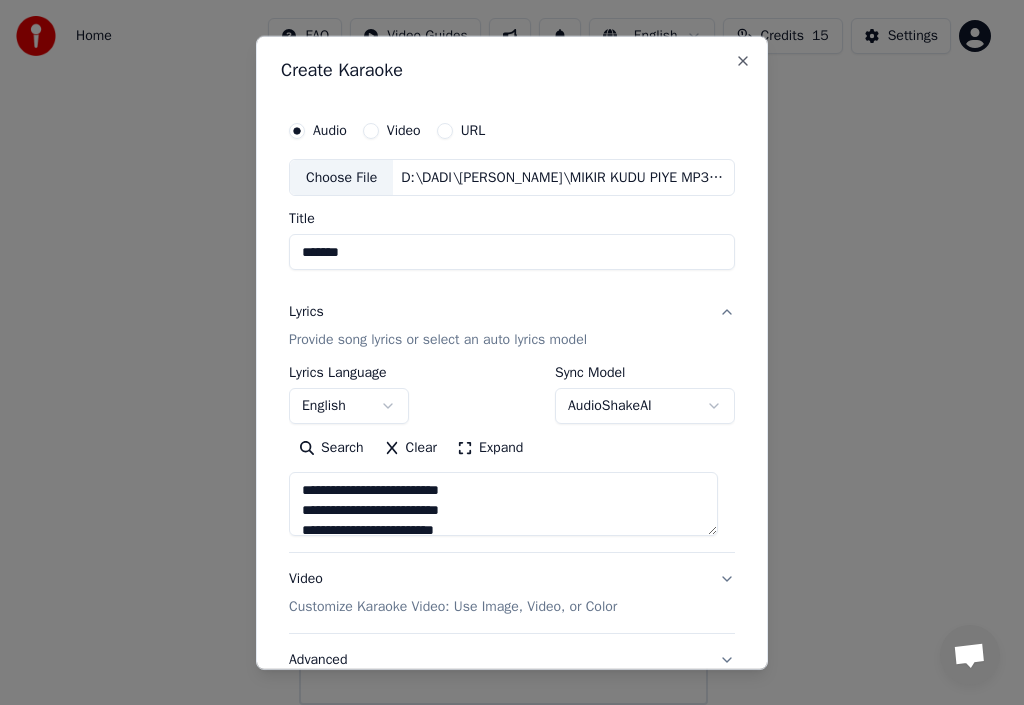 type on "*****" 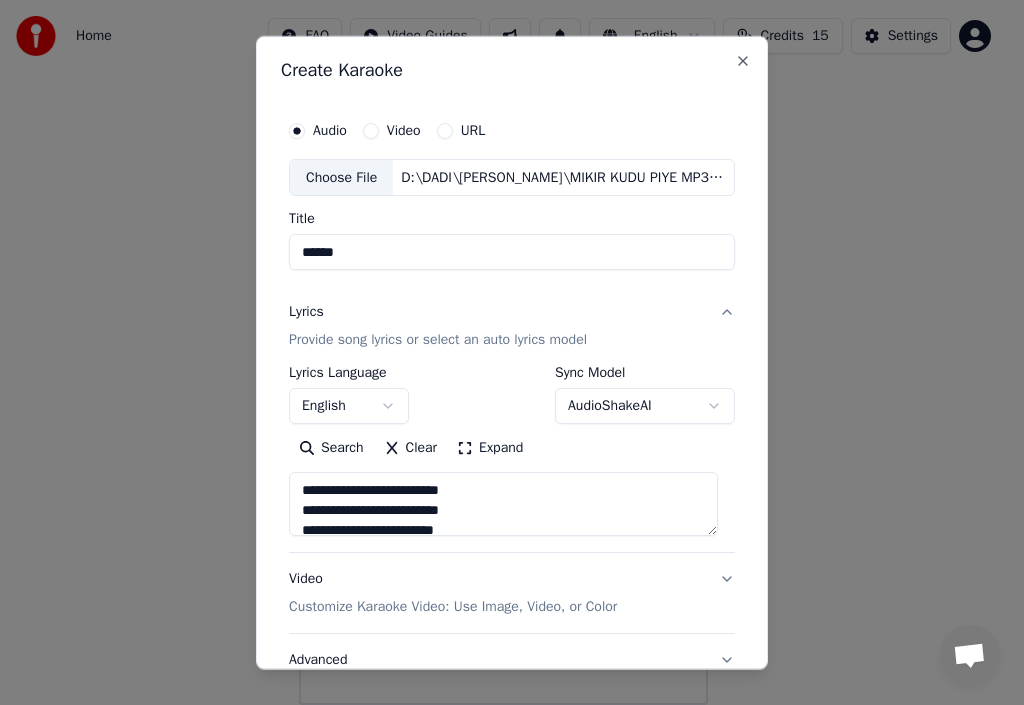 type on "*****" 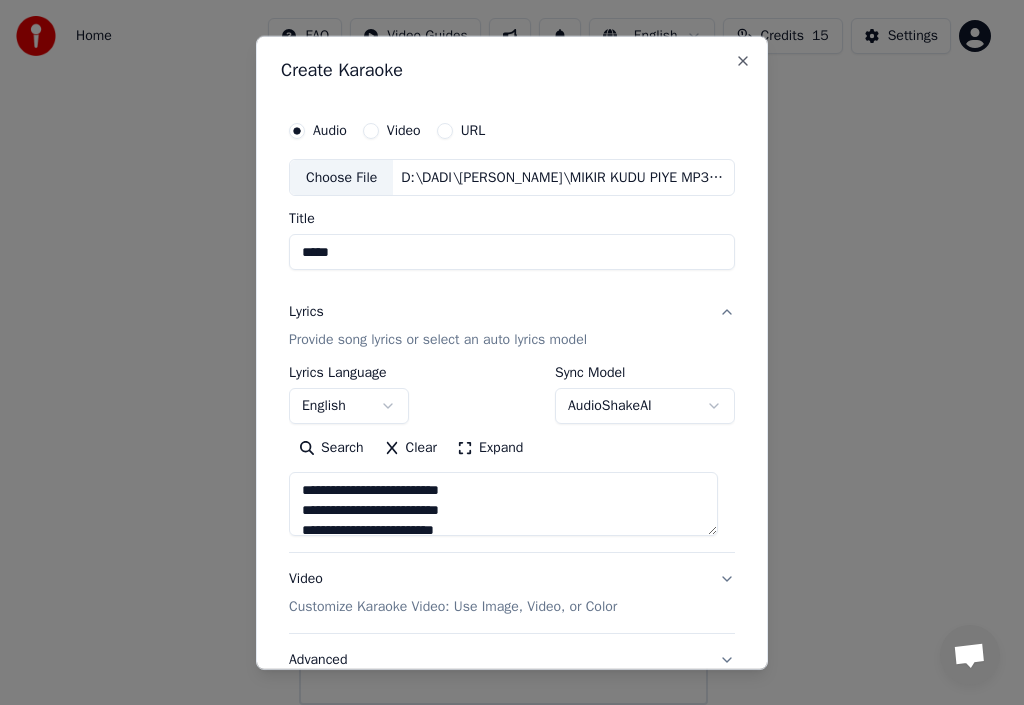 type on "****" 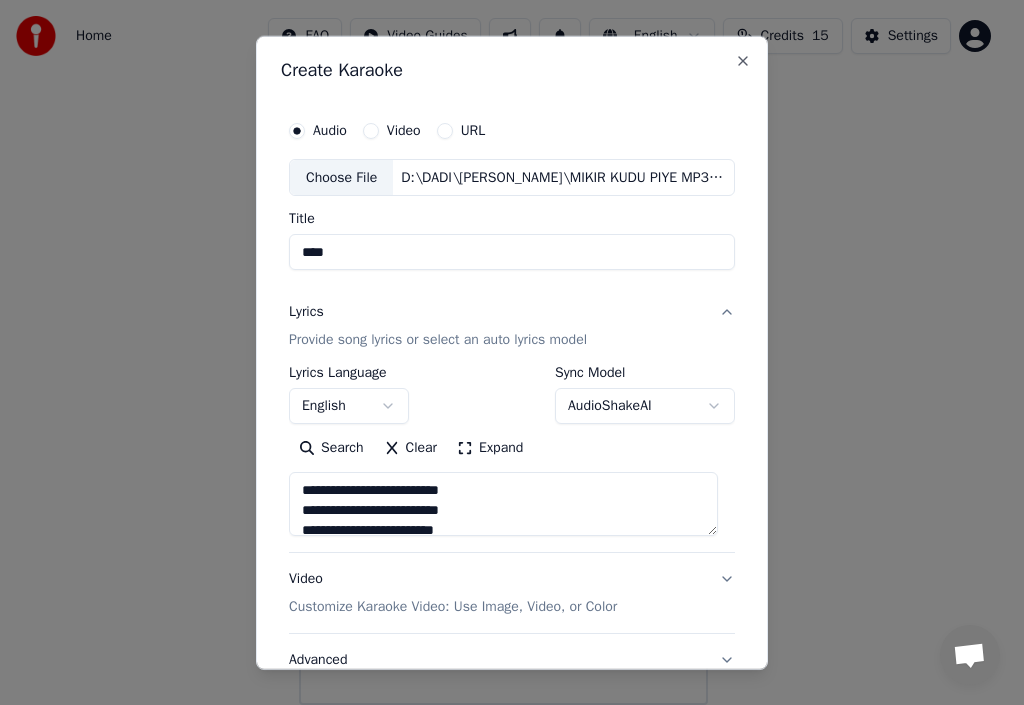 type on "***" 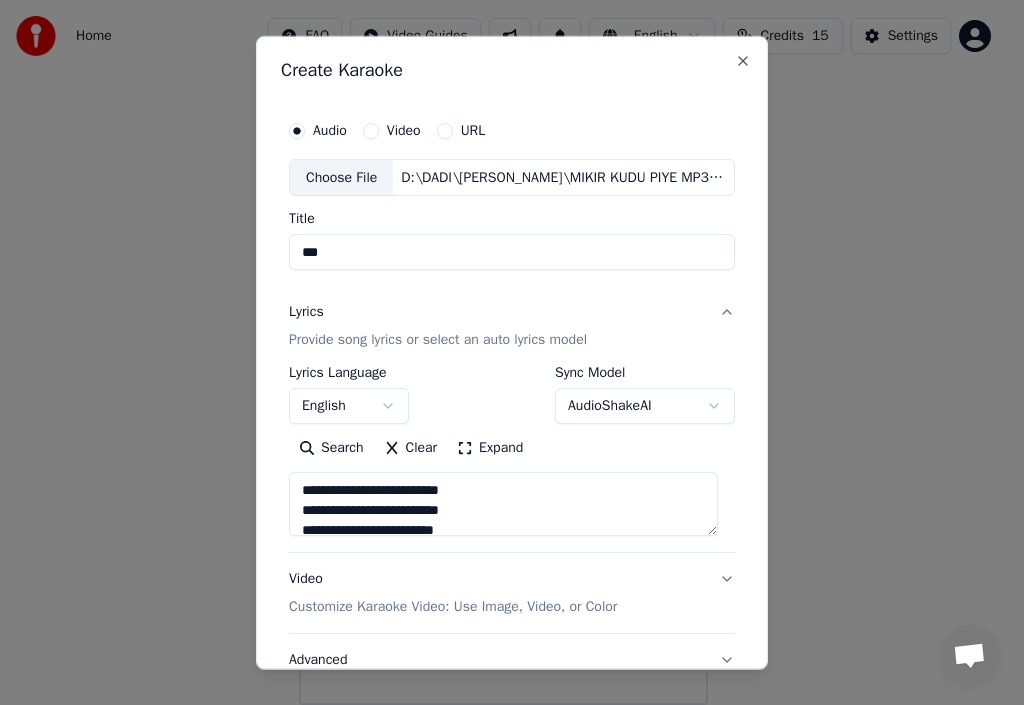 type on "**" 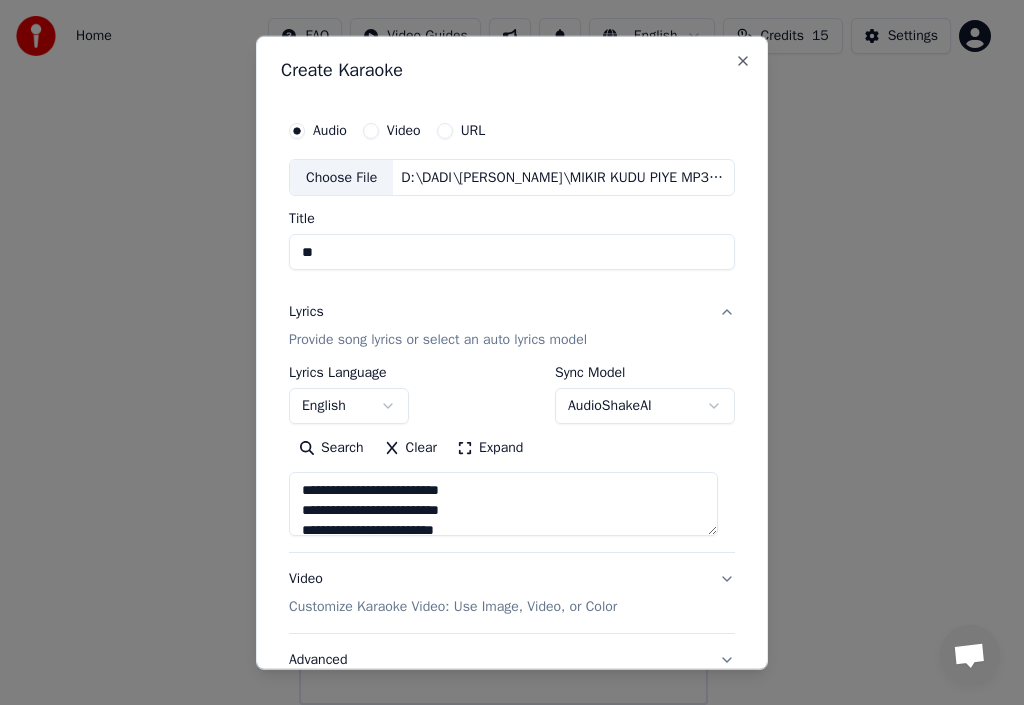 type on "*" 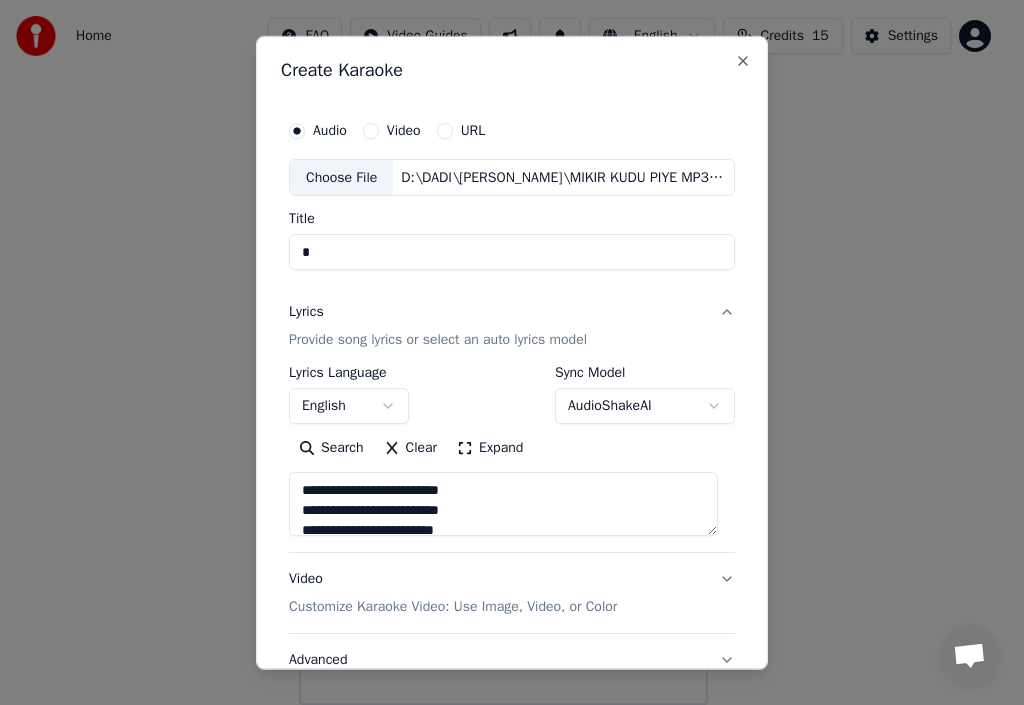 type 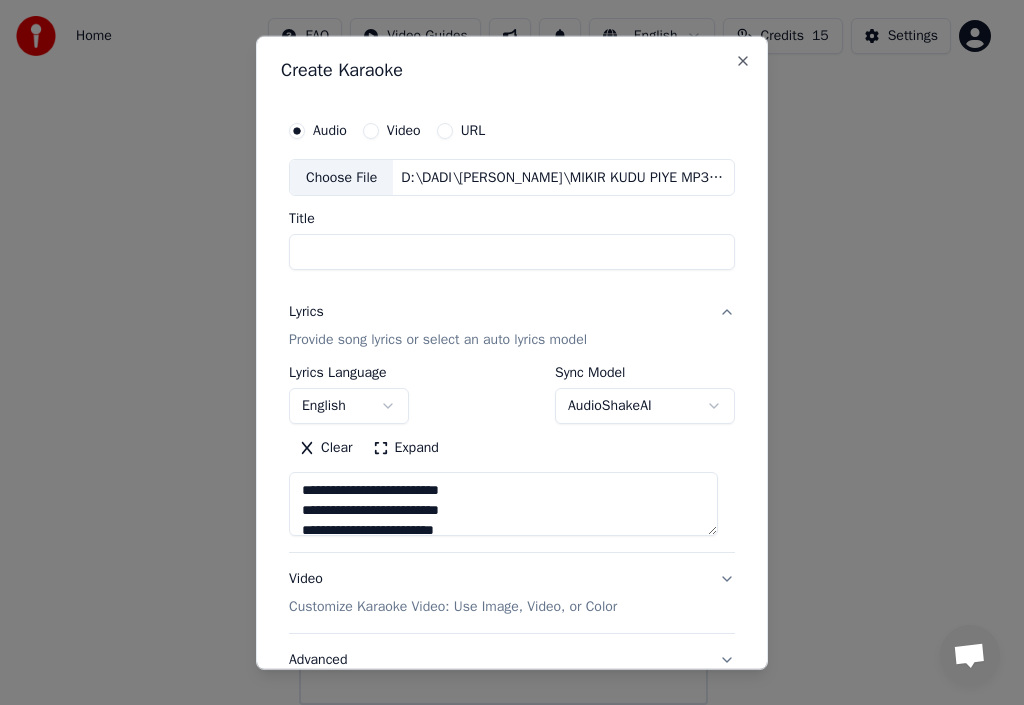 type on "*" 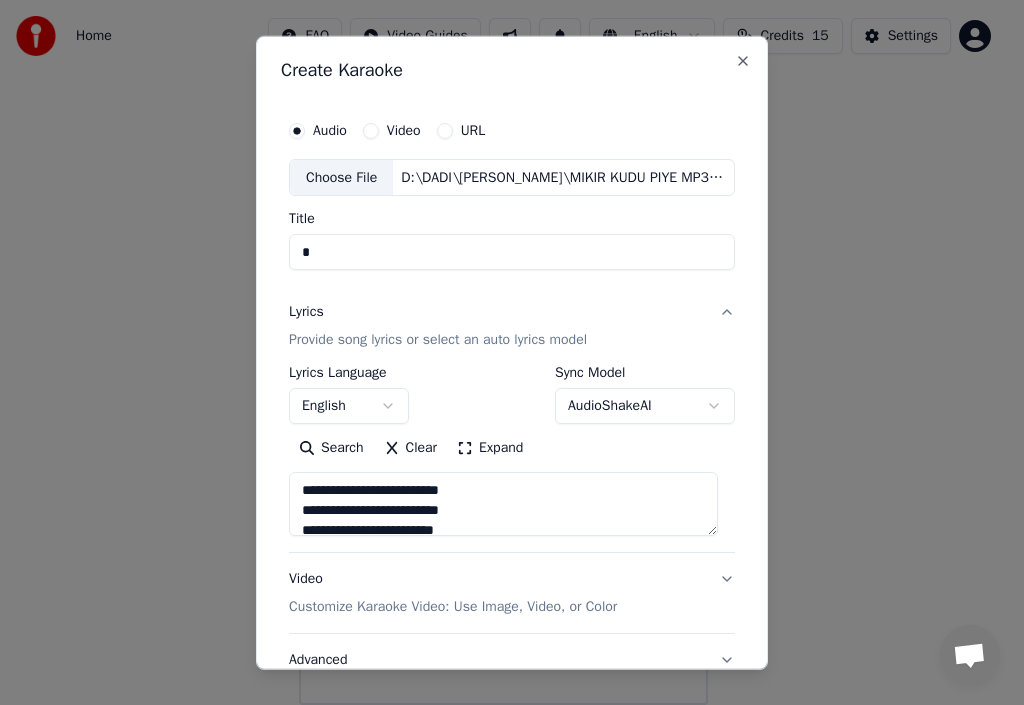 type on "**" 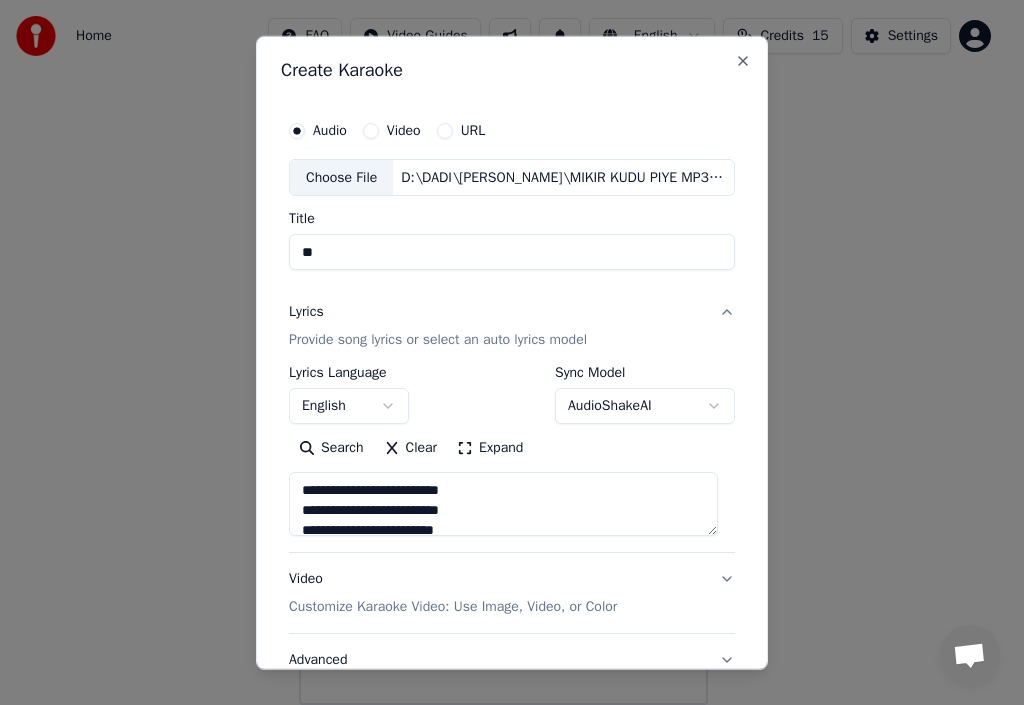 type on "*" 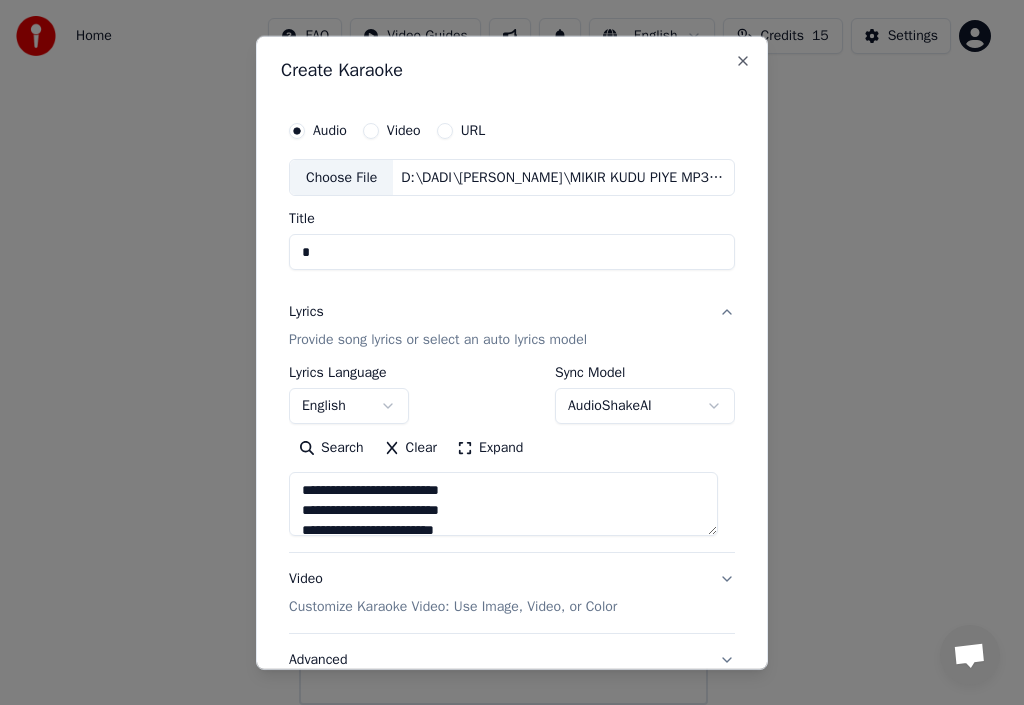 type 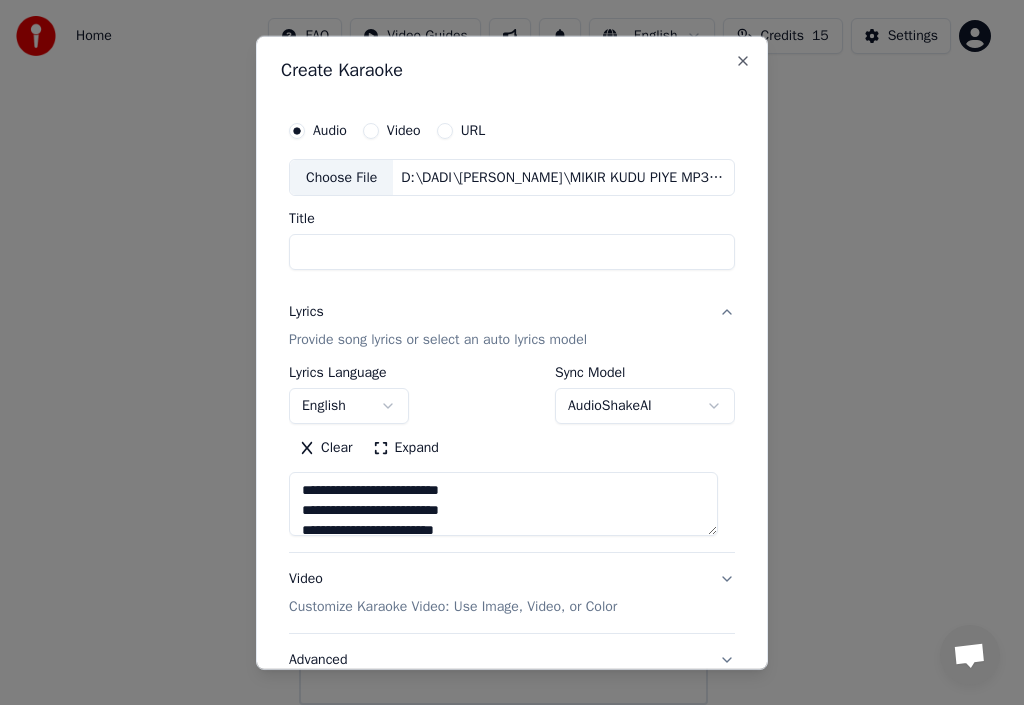 type on "*" 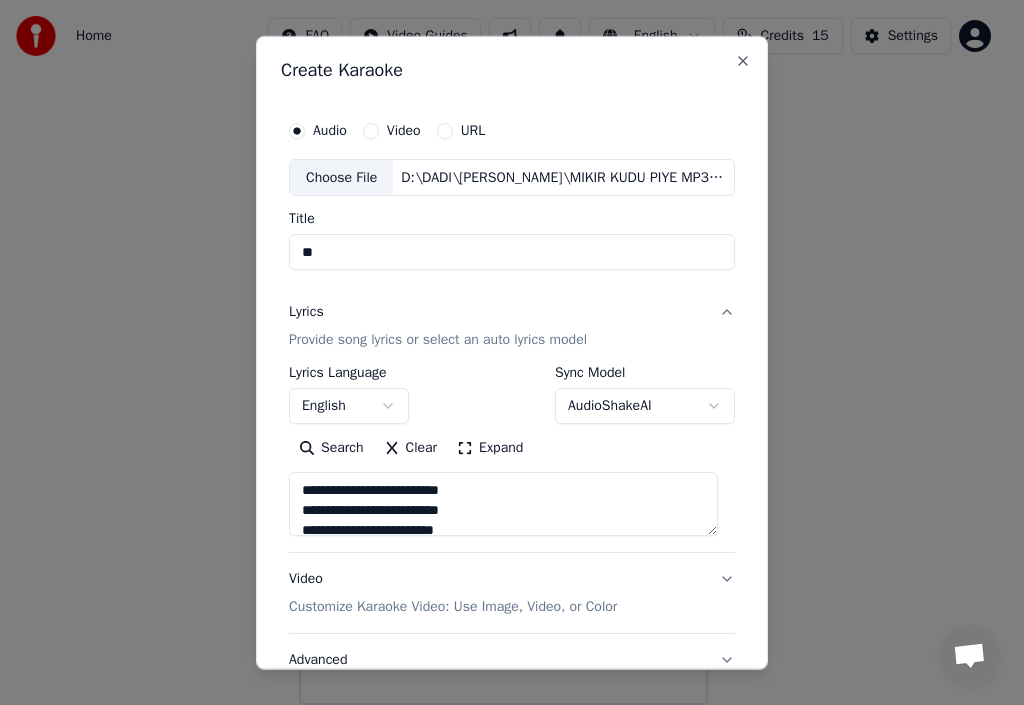 type on "**********" 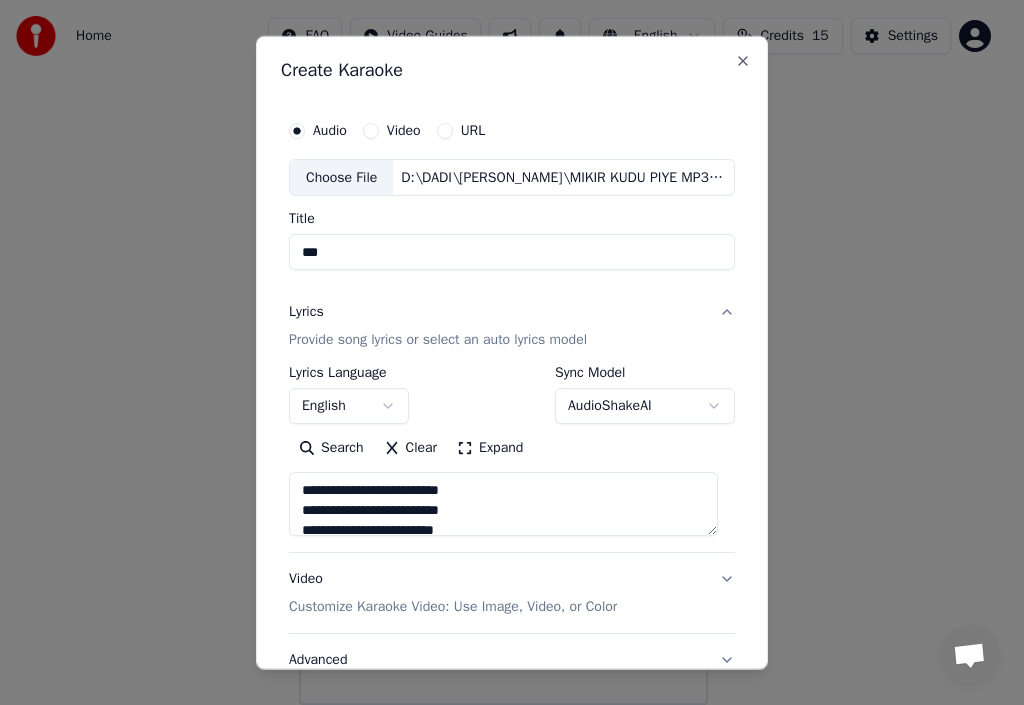 type on "****" 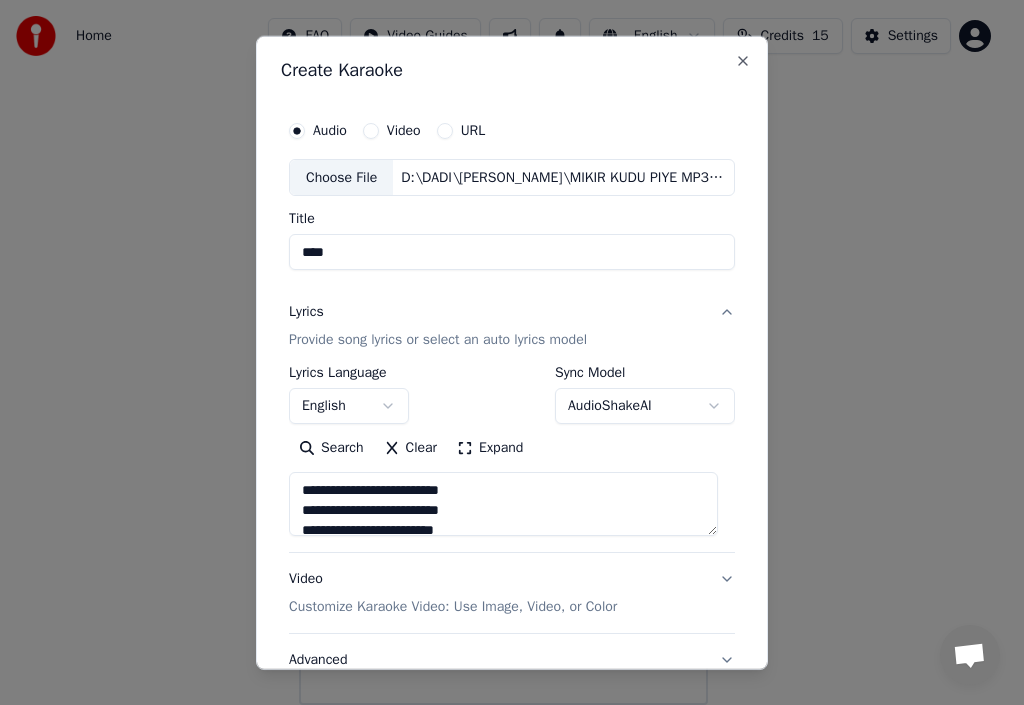 type on "*****" 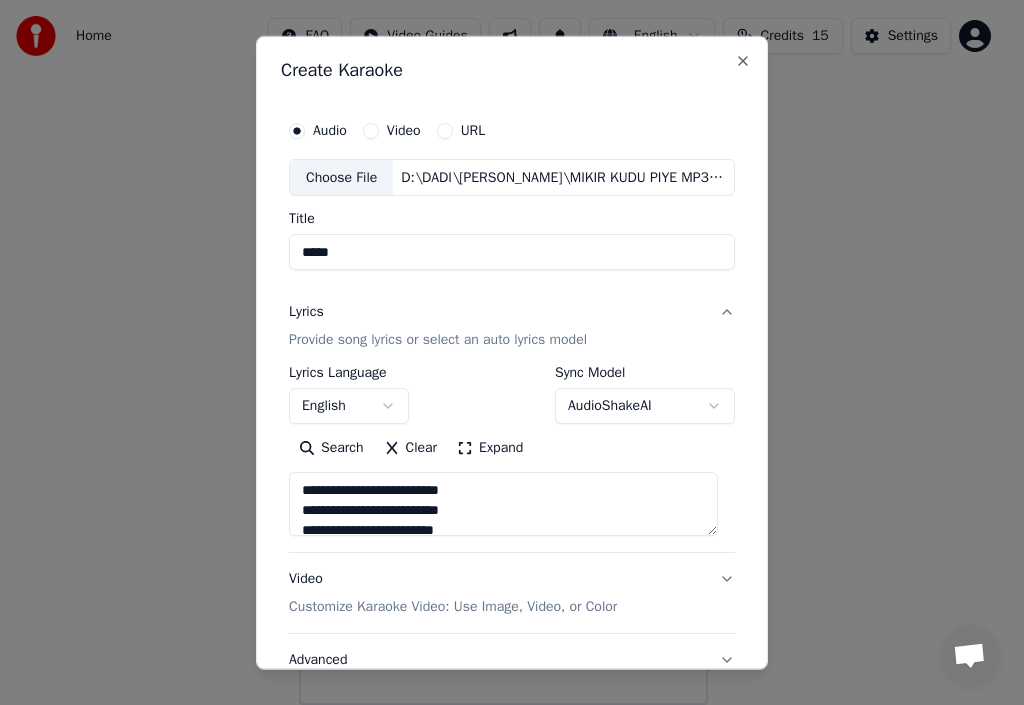 type on "*****" 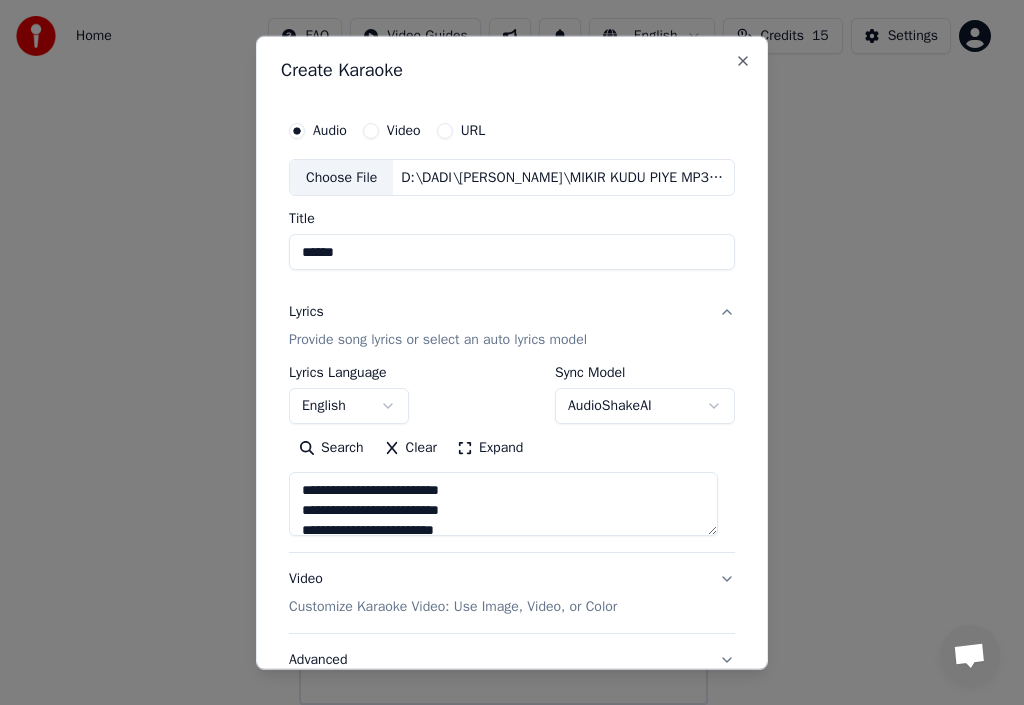 type on "**********" 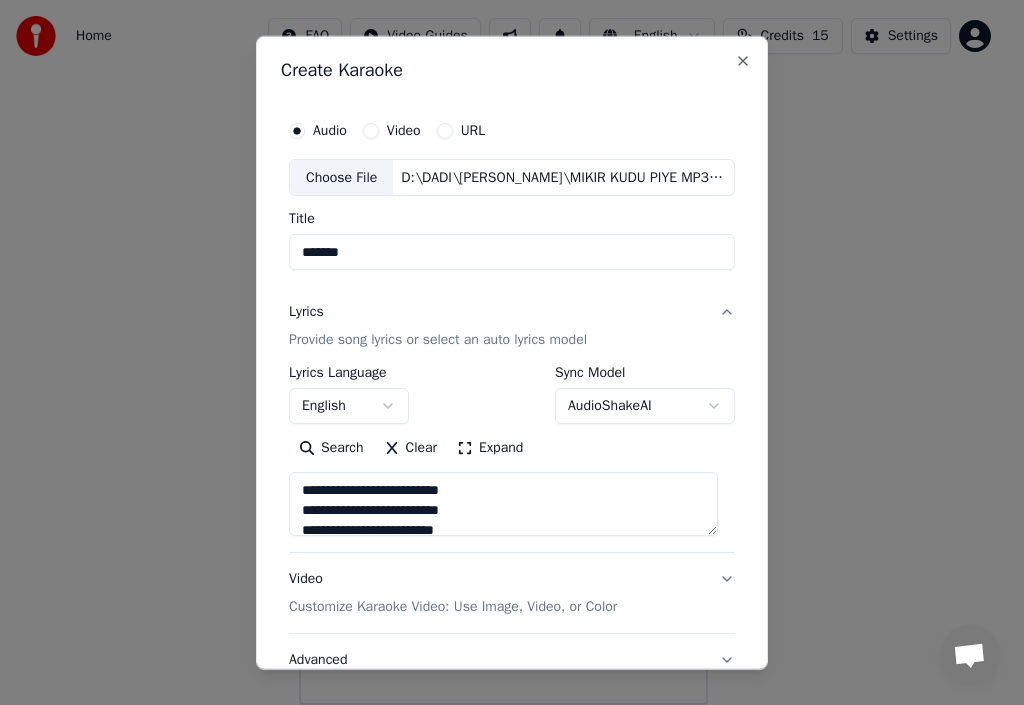 type on "********" 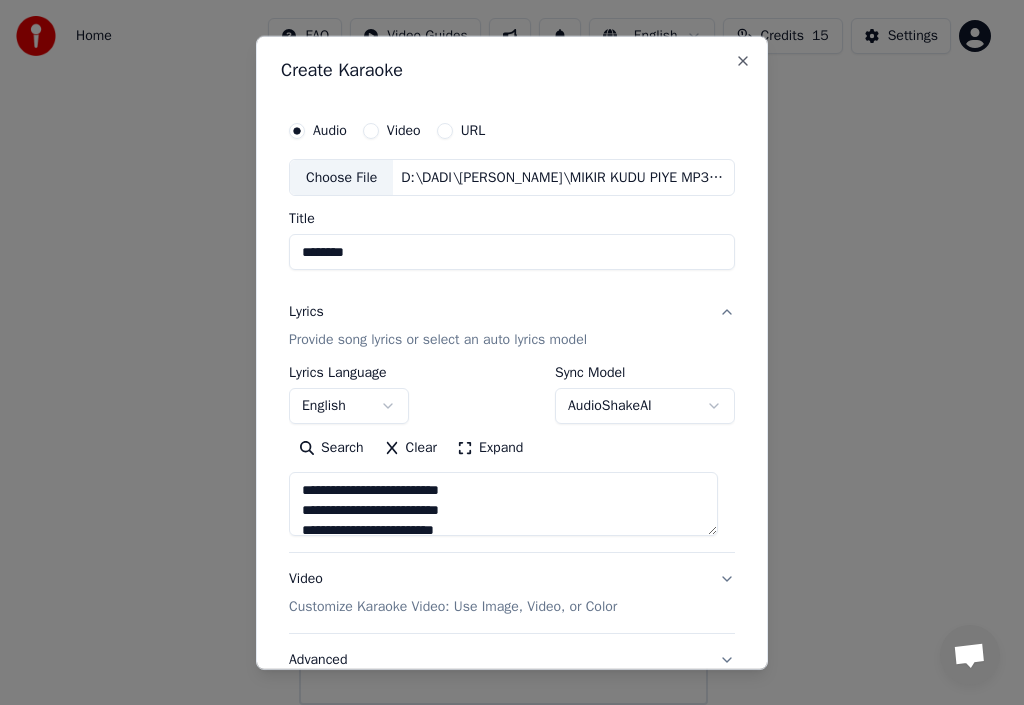 type on "*********" 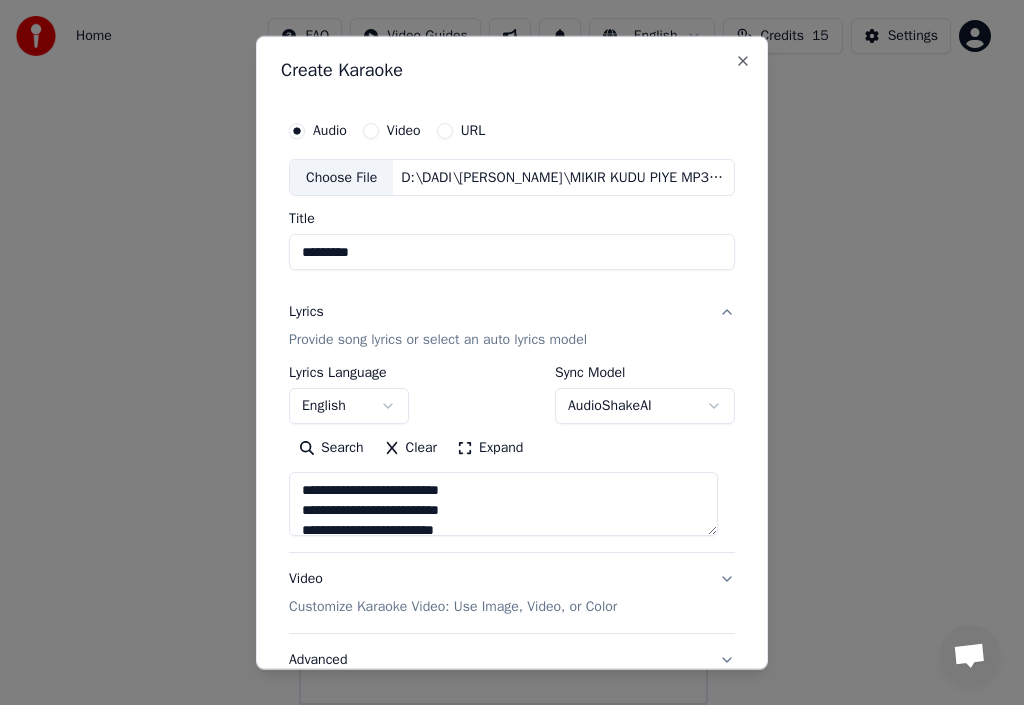 type on "**********" 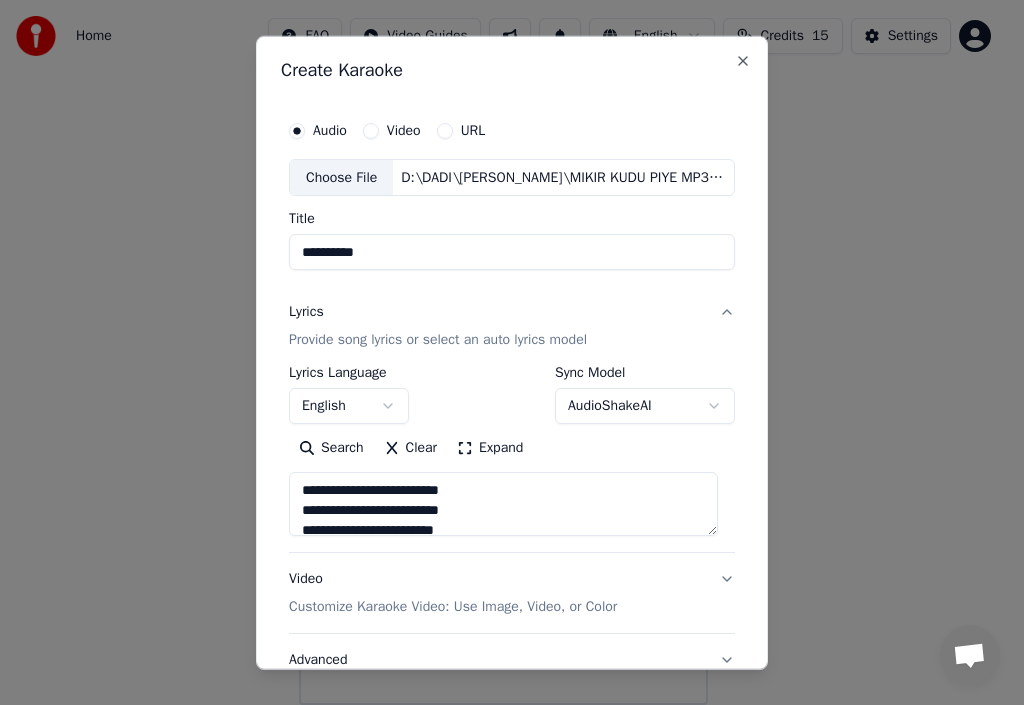 type on "**********" 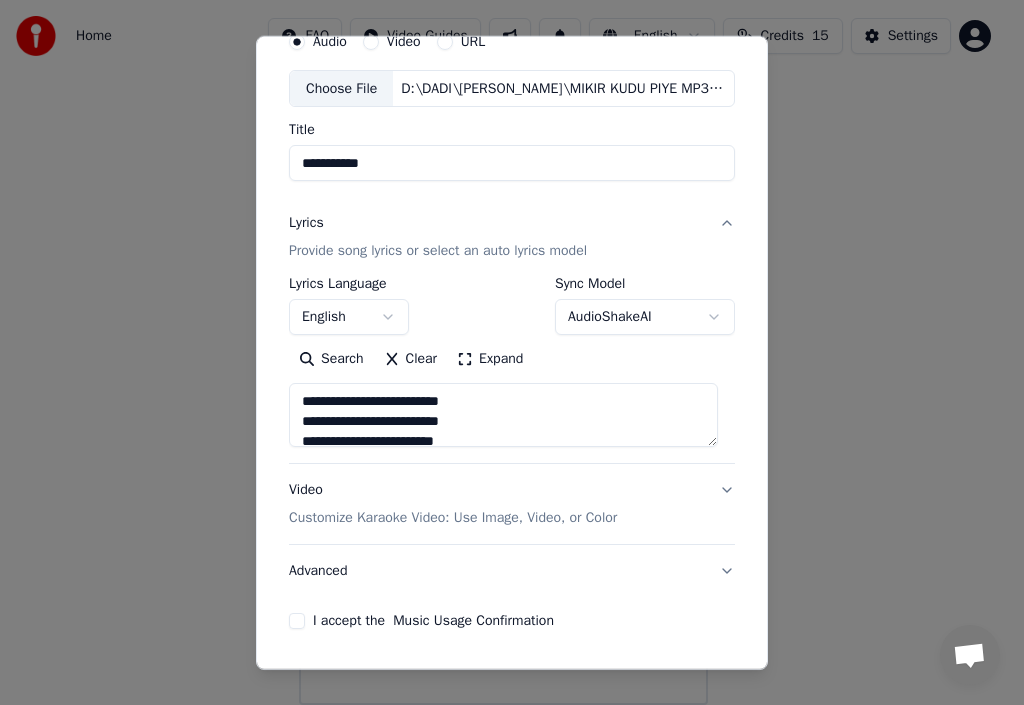 scroll, scrollTop: 100, scrollLeft: 0, axis: vertical 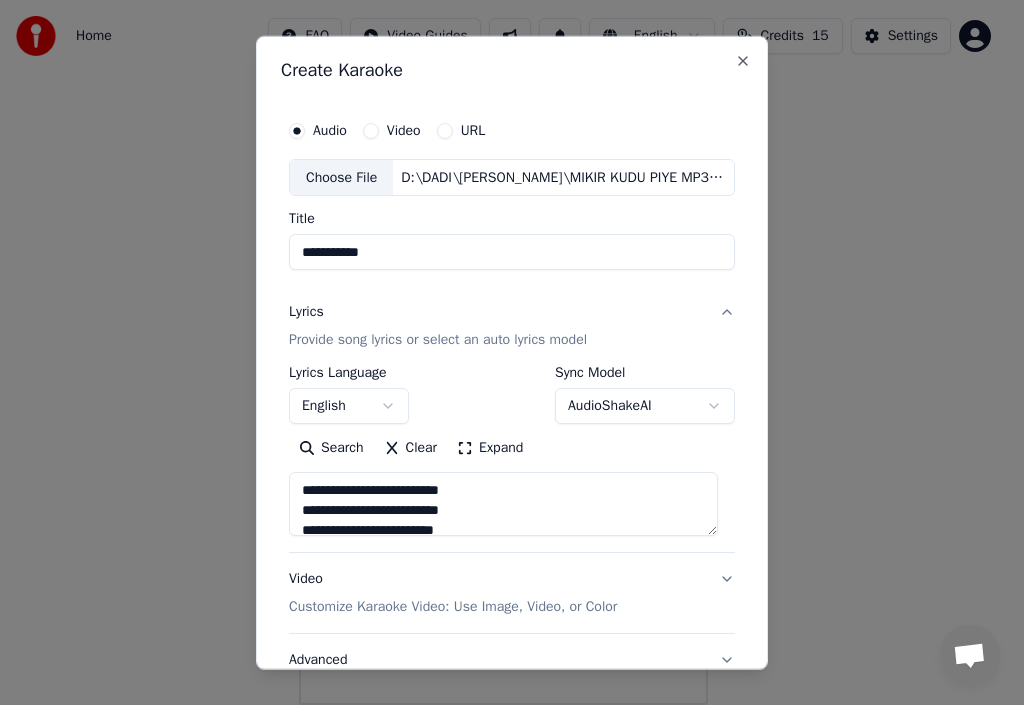 type on "**********" 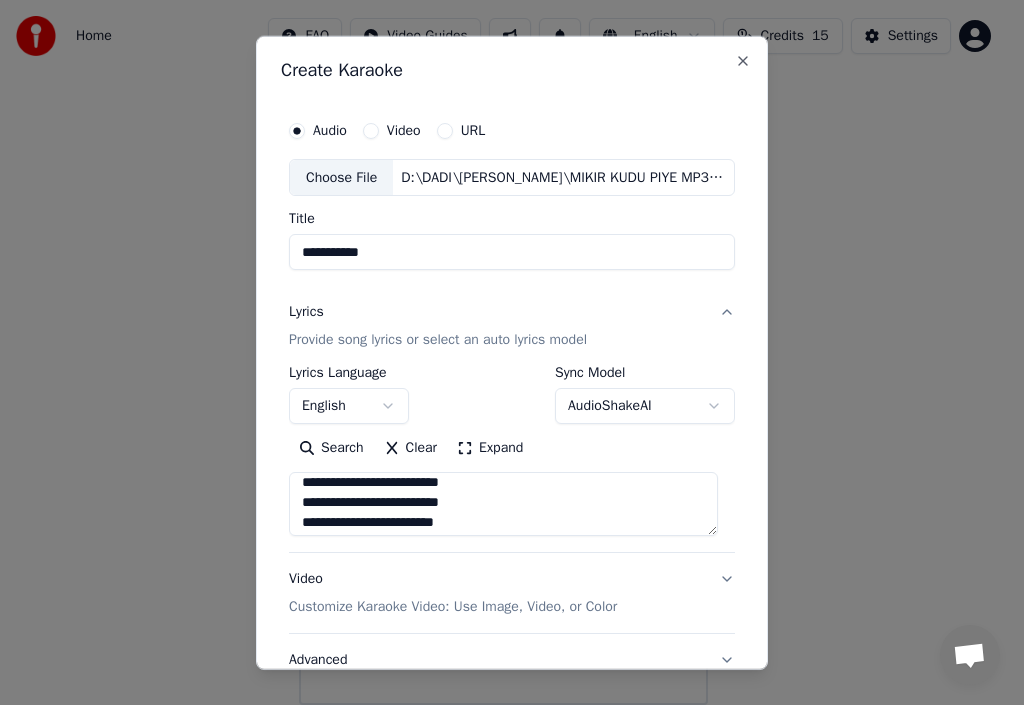 scroll, scrollTop: 0, scrollLeft: 0, axis: both 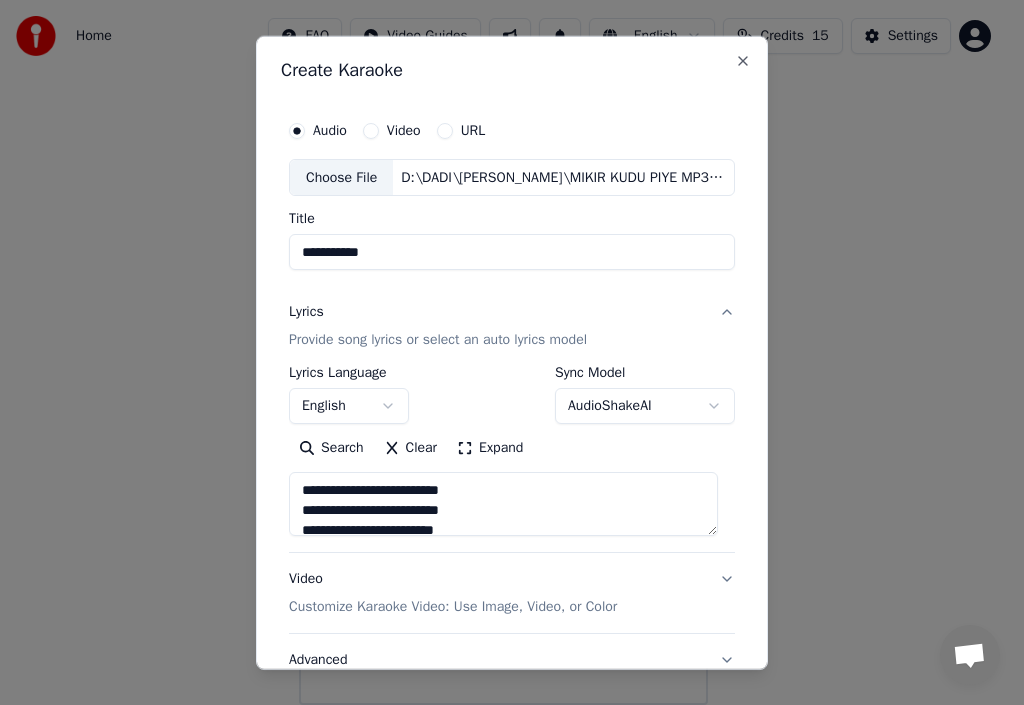 drag, startPoint x: 306, startPoint y: 491, endPoint x: 269, endPoint y: 496, distance: 37.336308 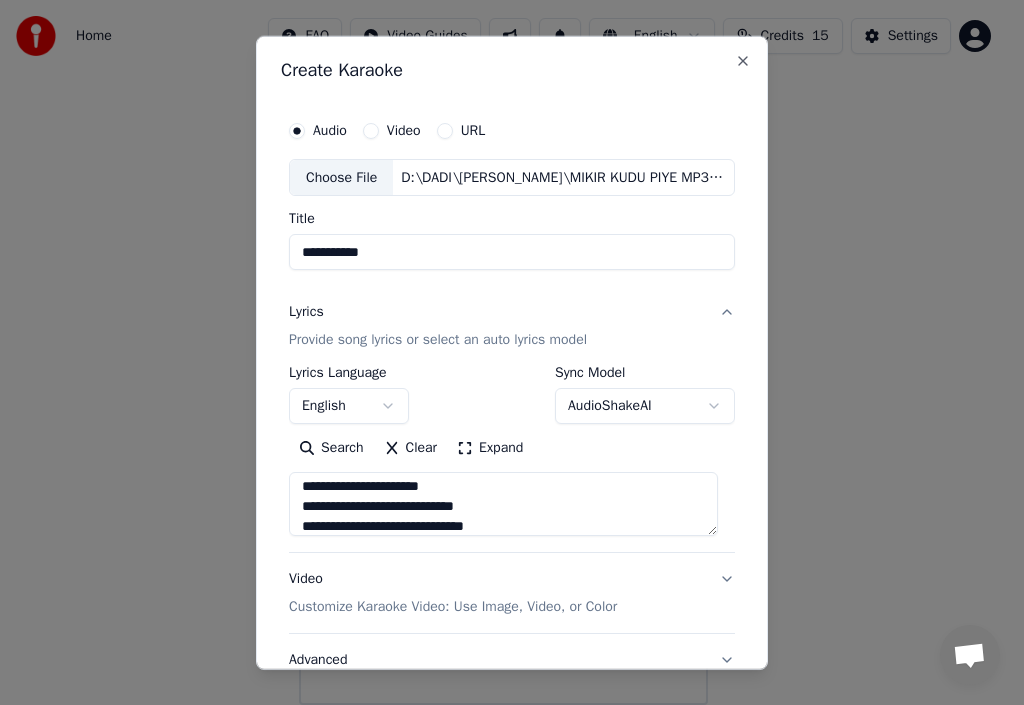 scroll, scrollTop: 474, scrollLeft: 0, axis: vertical 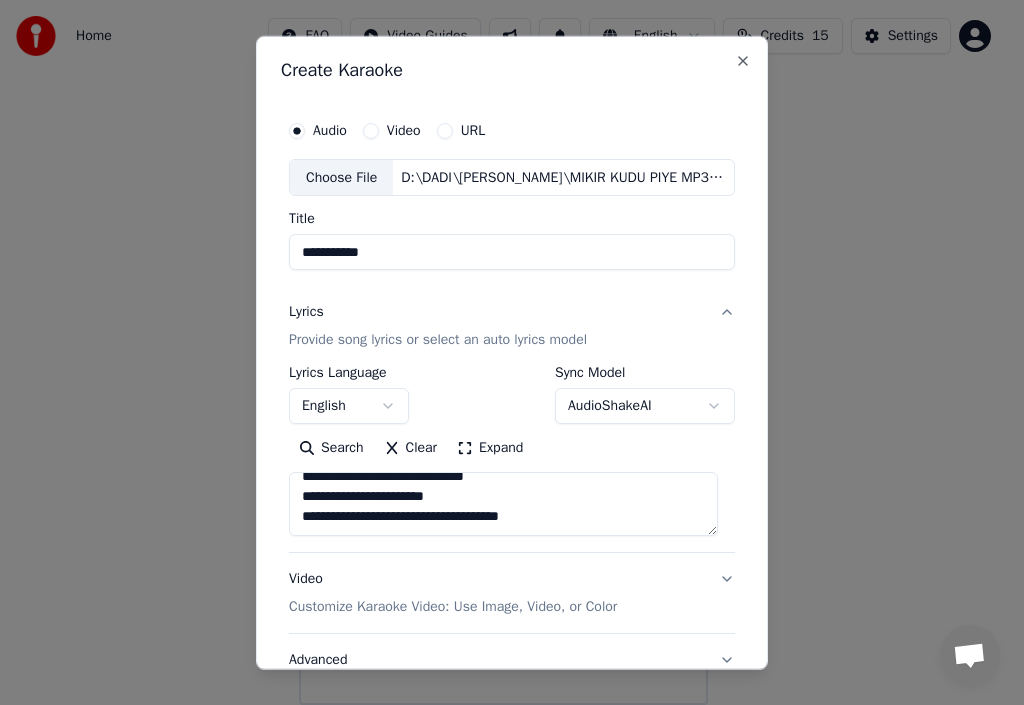 click on "**********" at bounding box center [503, 504] 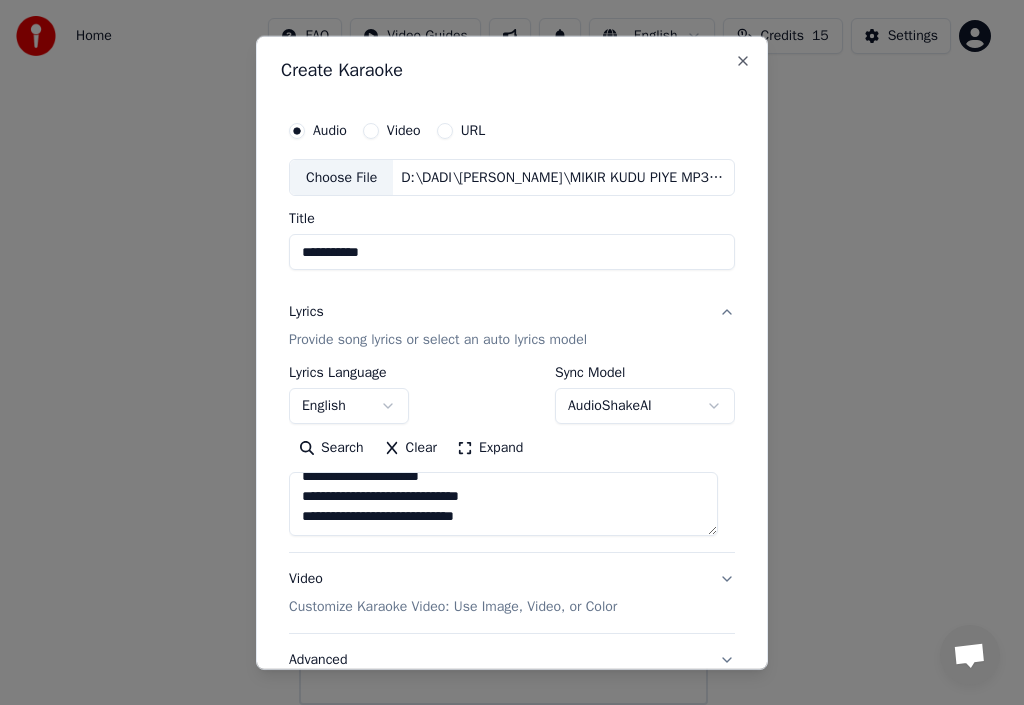 scroll, scrollTop: 574, scrollLeft: 0, axis: vertical 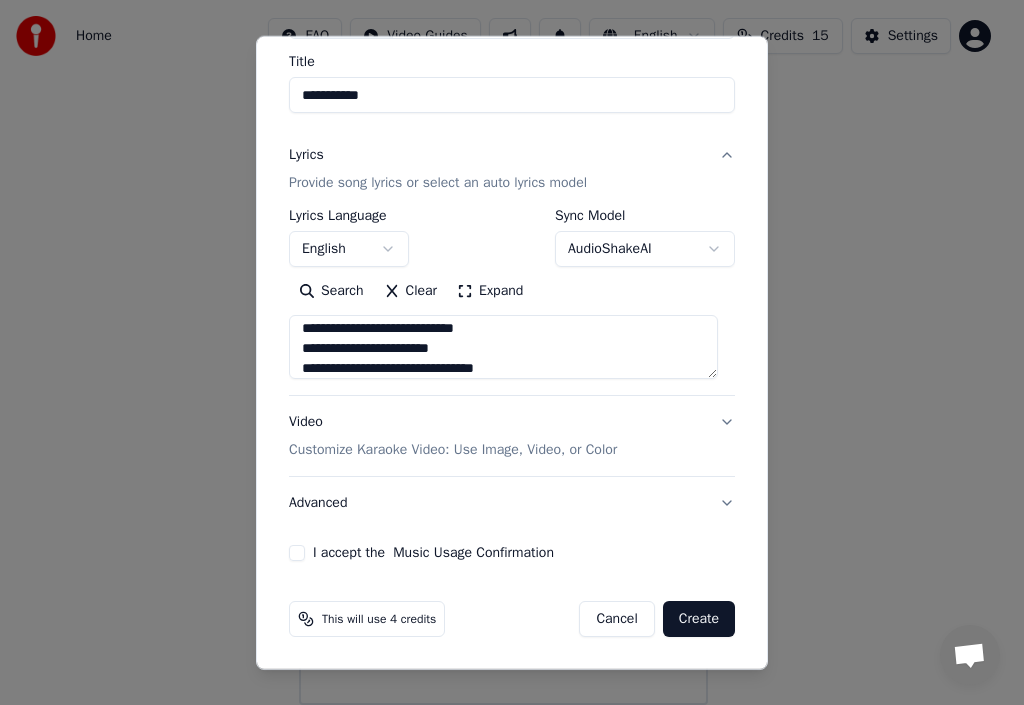 type on "**********" 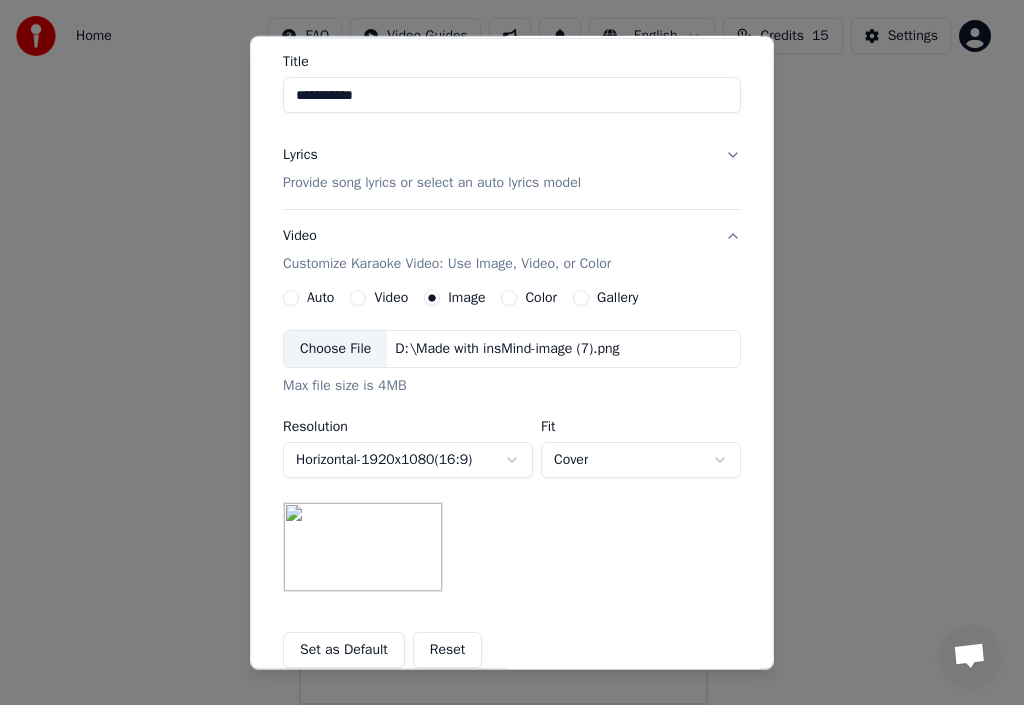 click on "Image" at bounding box center [466, 298] 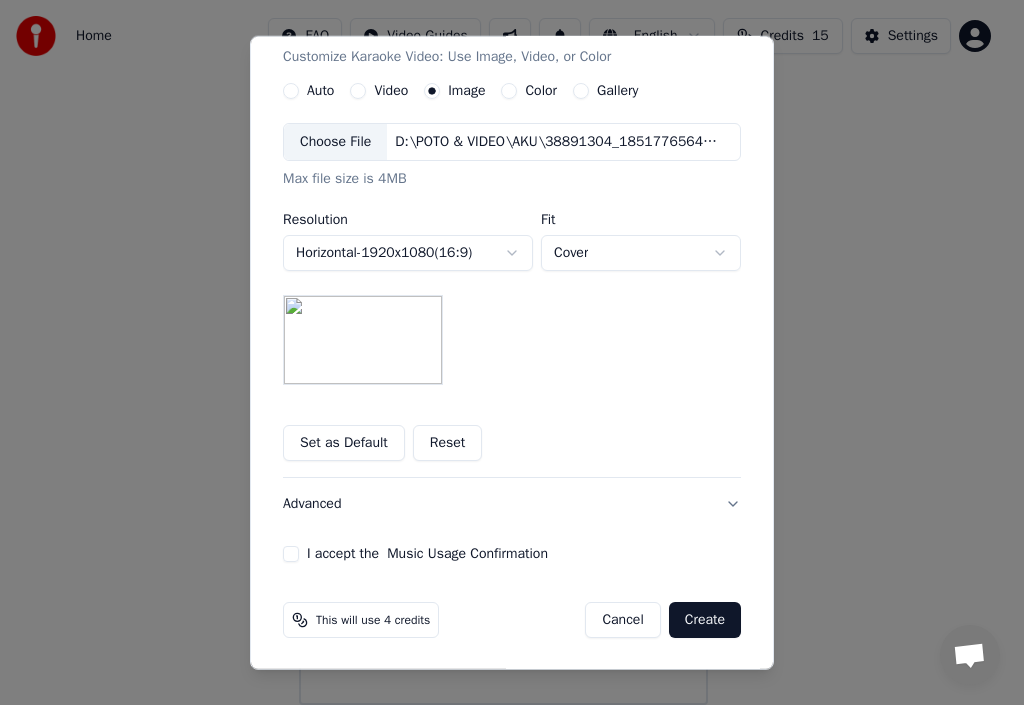 scroll, scrollTop: 365, scrollLeft: 0, axis: vertical 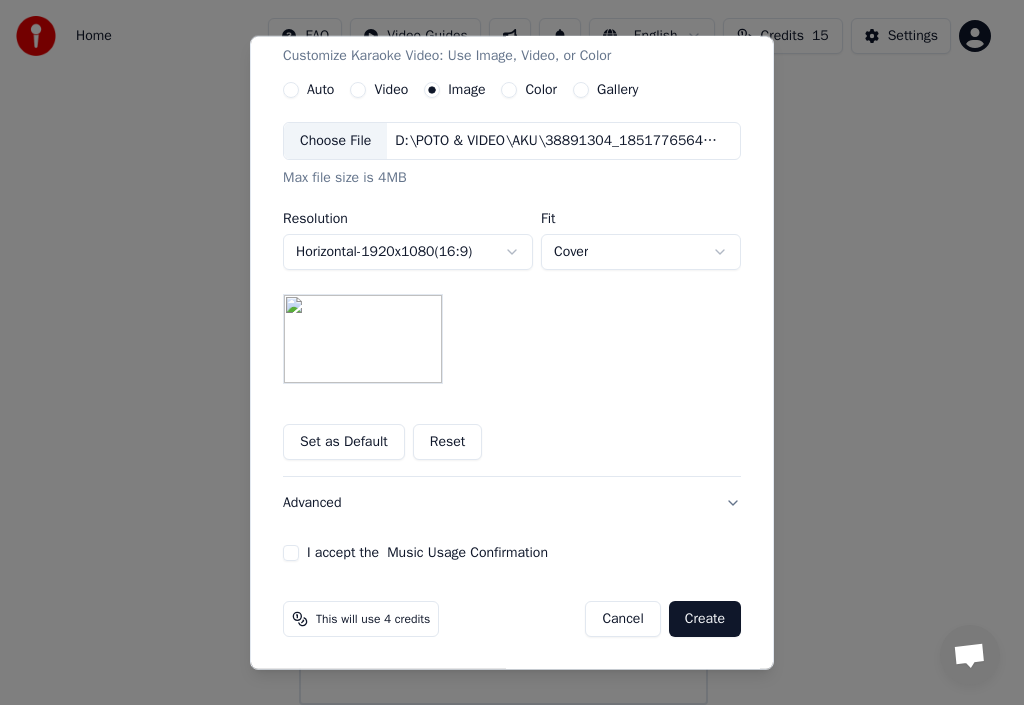 click on "I accept the   Music Usage Confirmation" at bounding box center [512, 553] 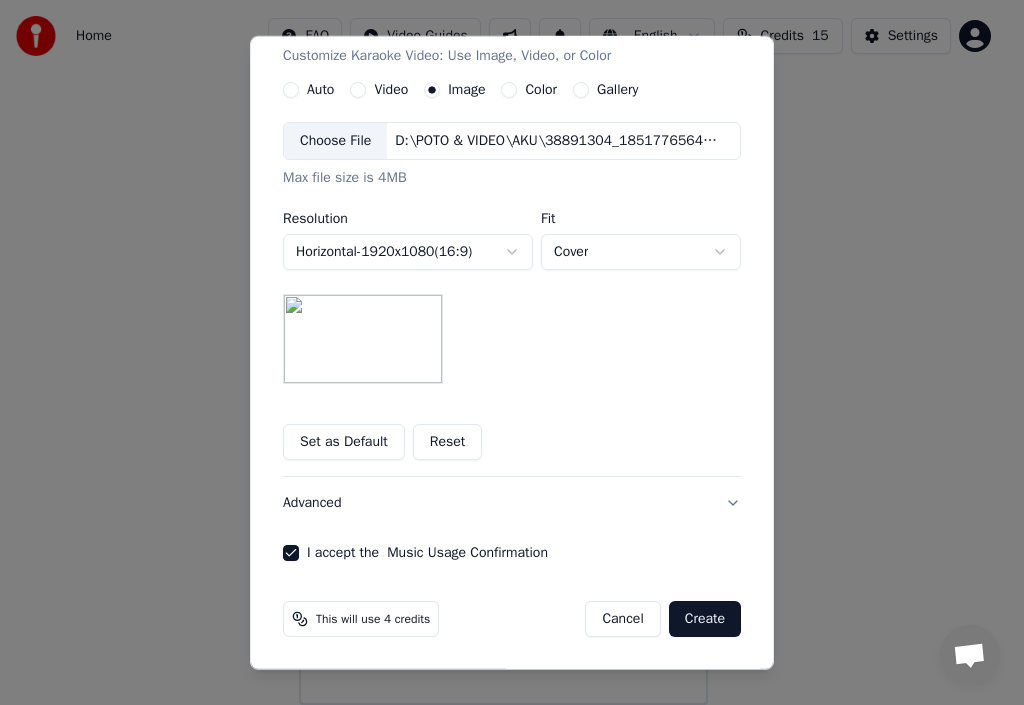 click on "Create" at bounding box center [705, 619] 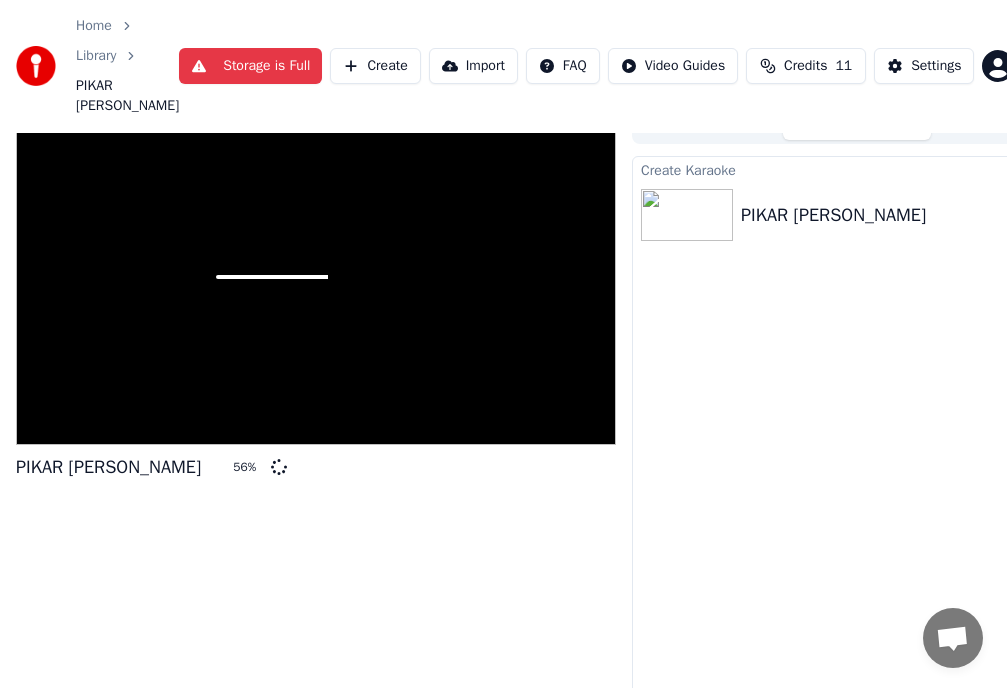 scroll, scrollTop: 74, scrollLeft: 0, axis: vertical 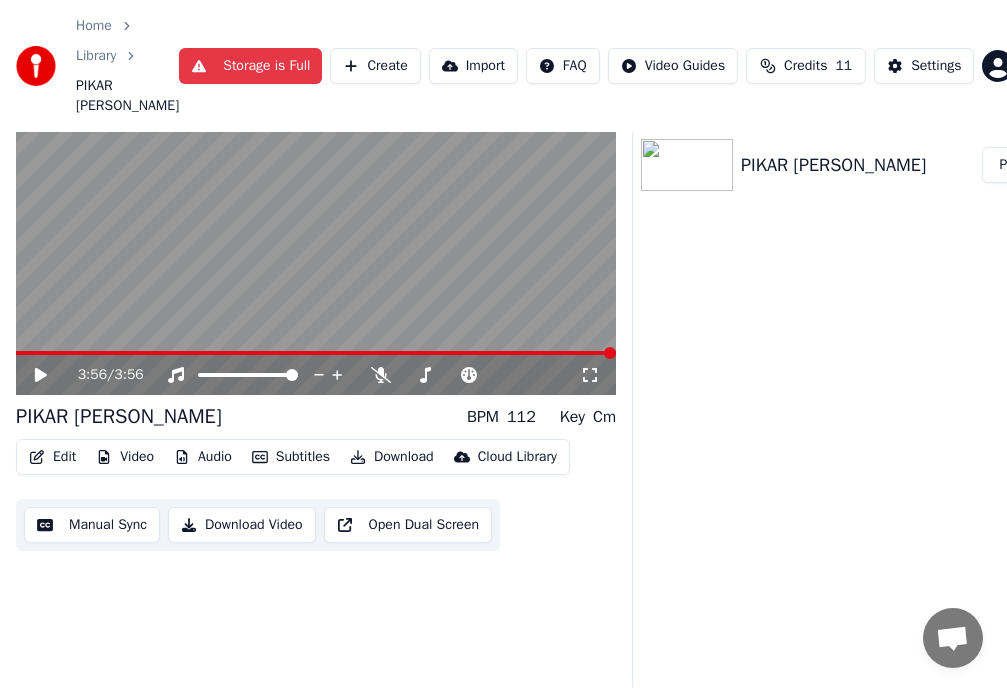 click on "Download Video" at bounding box center (242, 525) 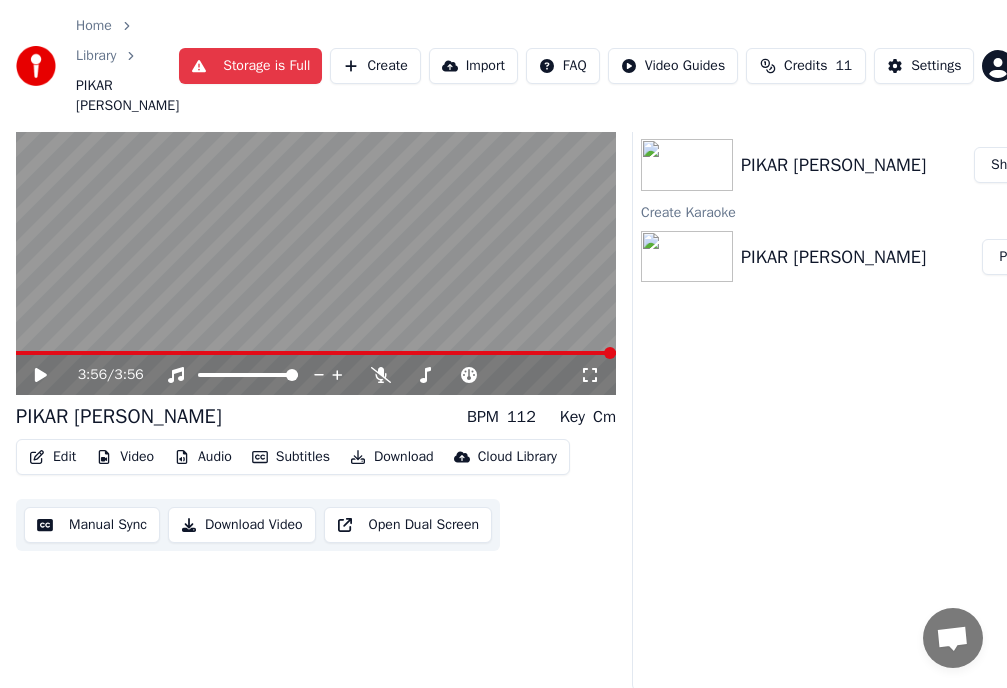click on "Show" at bounding box center [1007, 165] 